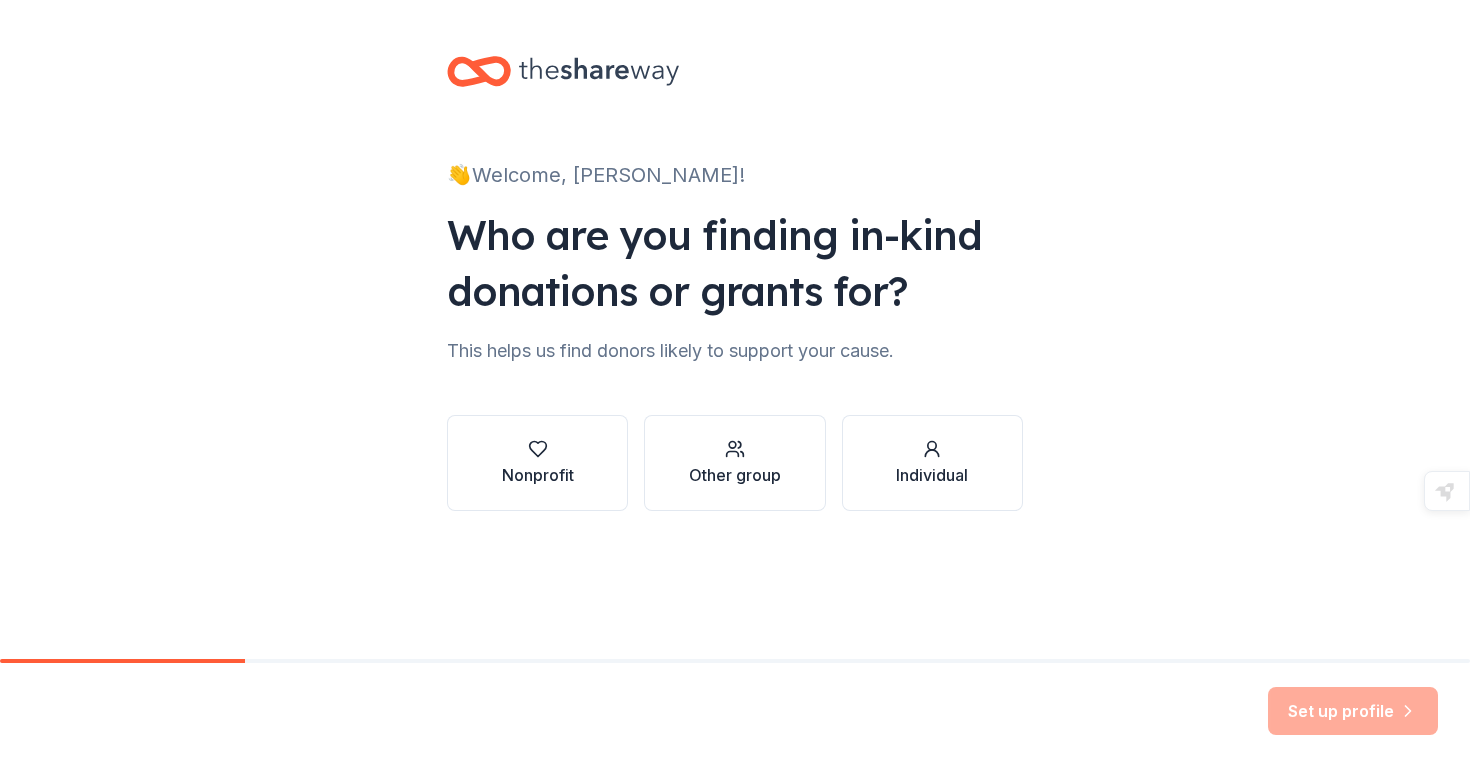 scroll, scrollTop: 0, scrollLeft: 0, axis: both 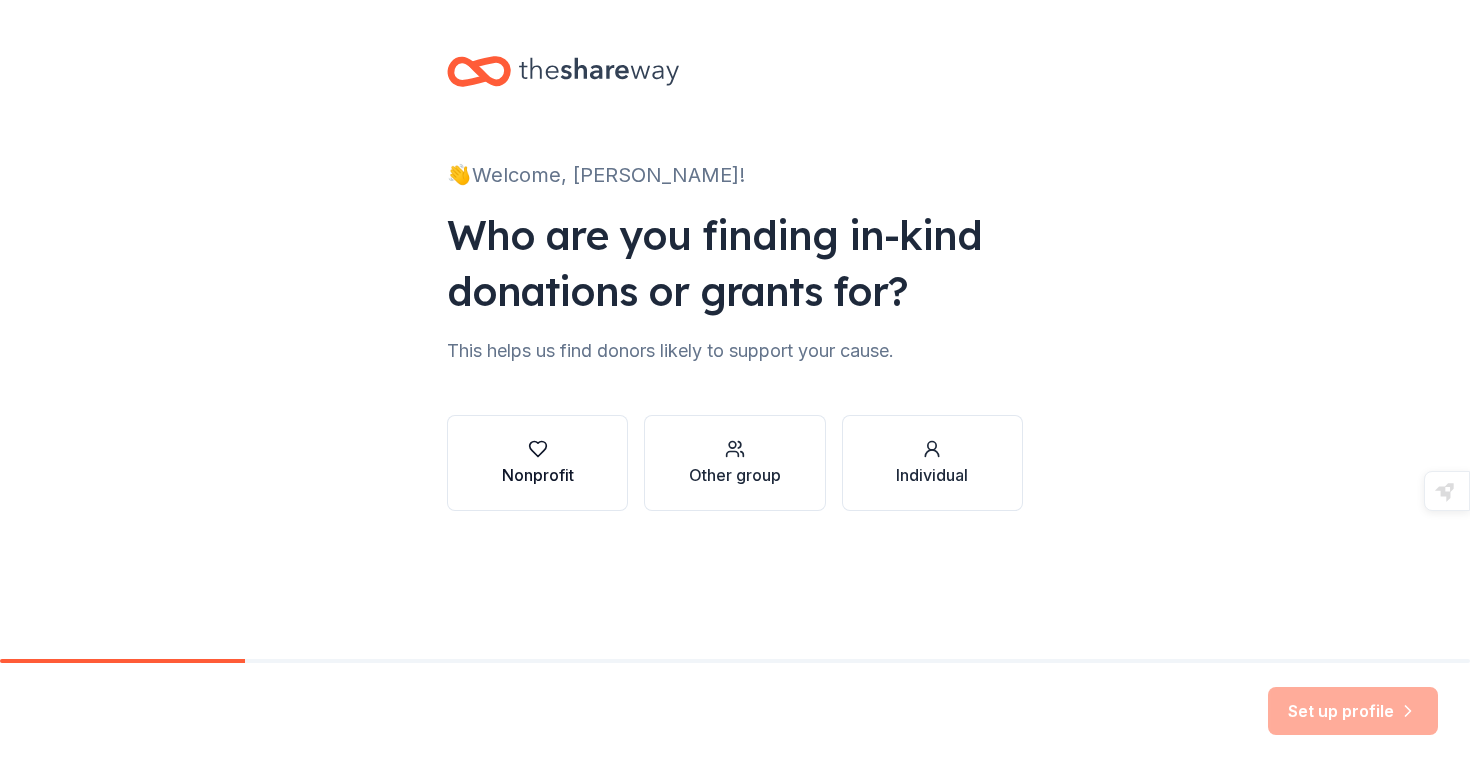 click on "Nonprofit" at bounding box center (538, 463) 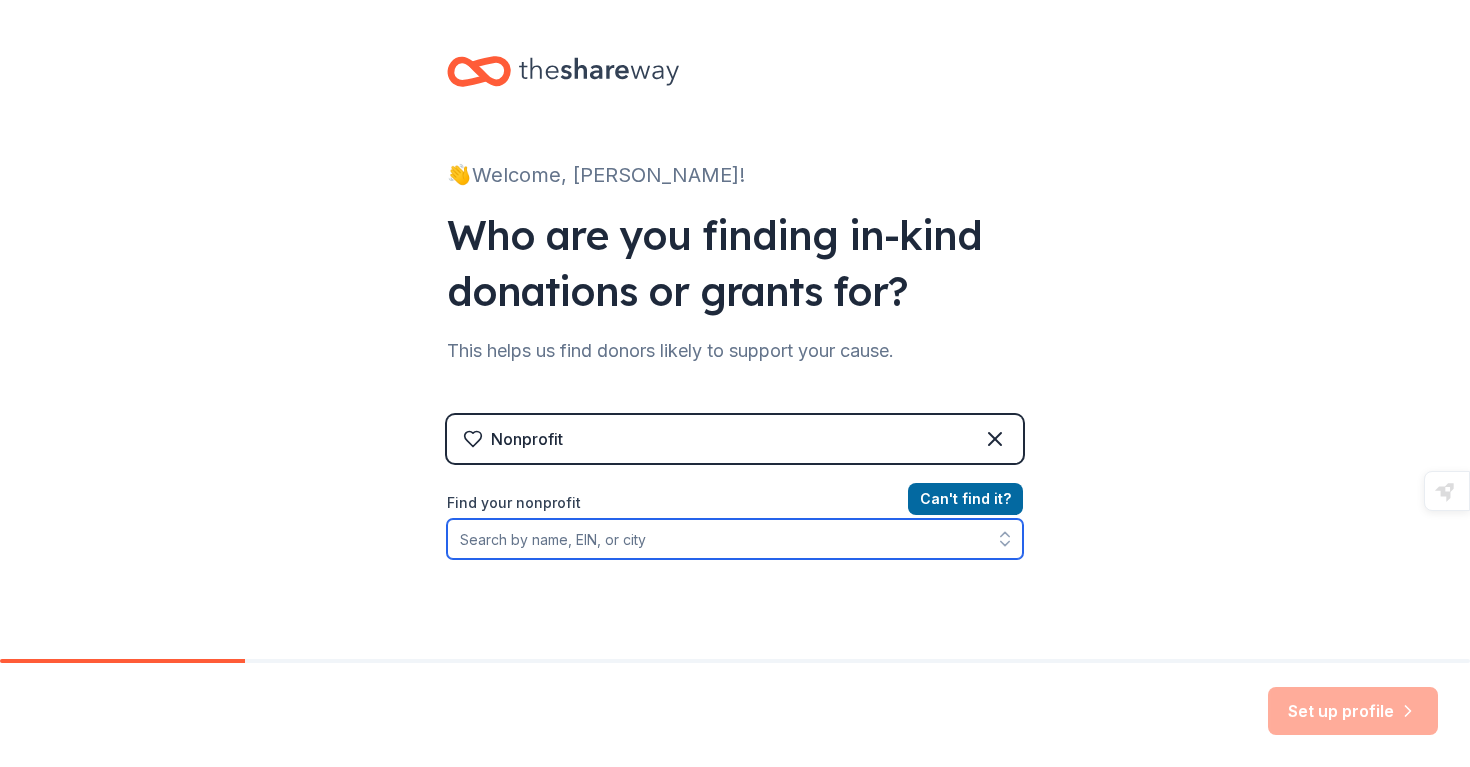 click on "Find your nonprofit" at bounding box center [735, 539] 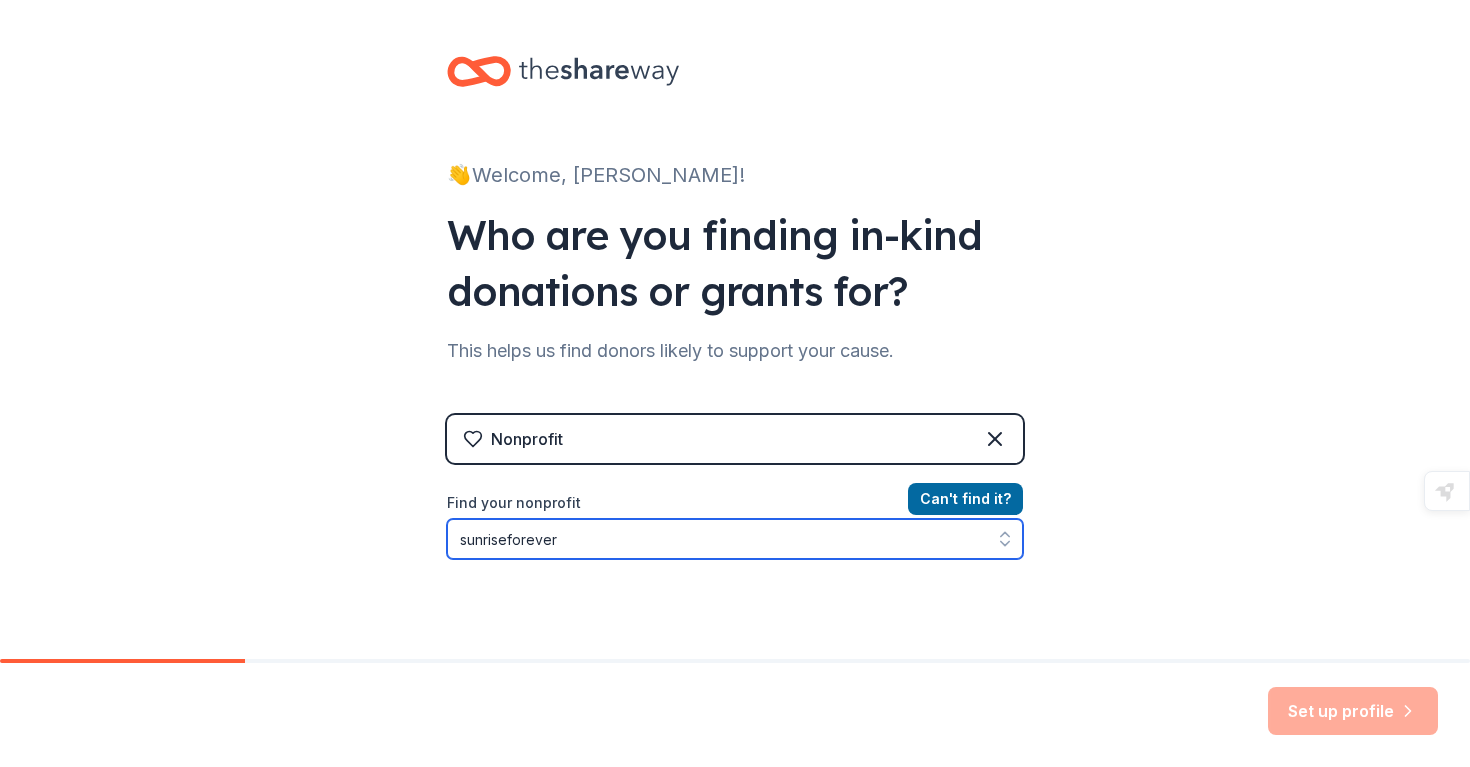 click on "sunriseforever" at bounding box center (735, 539) 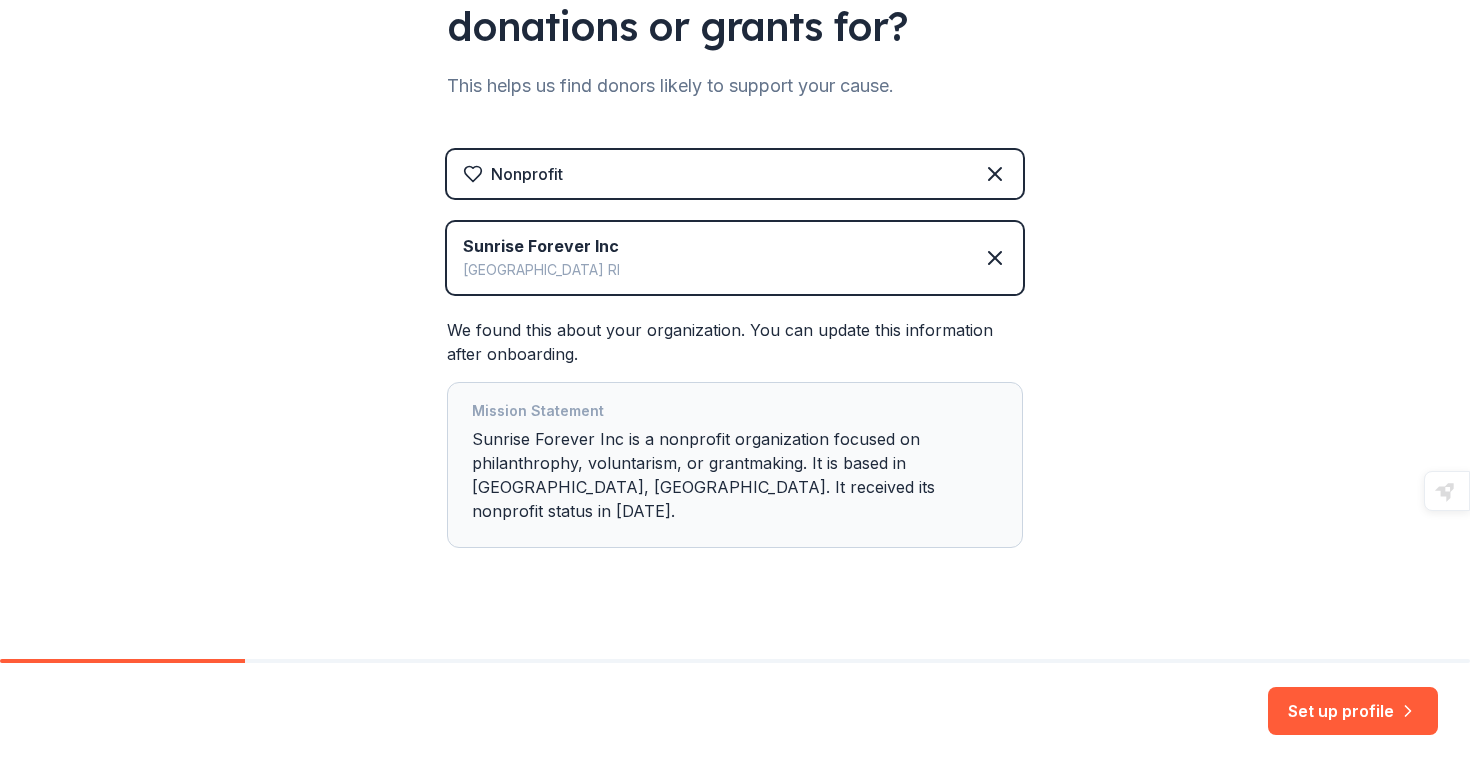 scroll, scrollTop: 266, scrollLeft: 0, axis: vertical 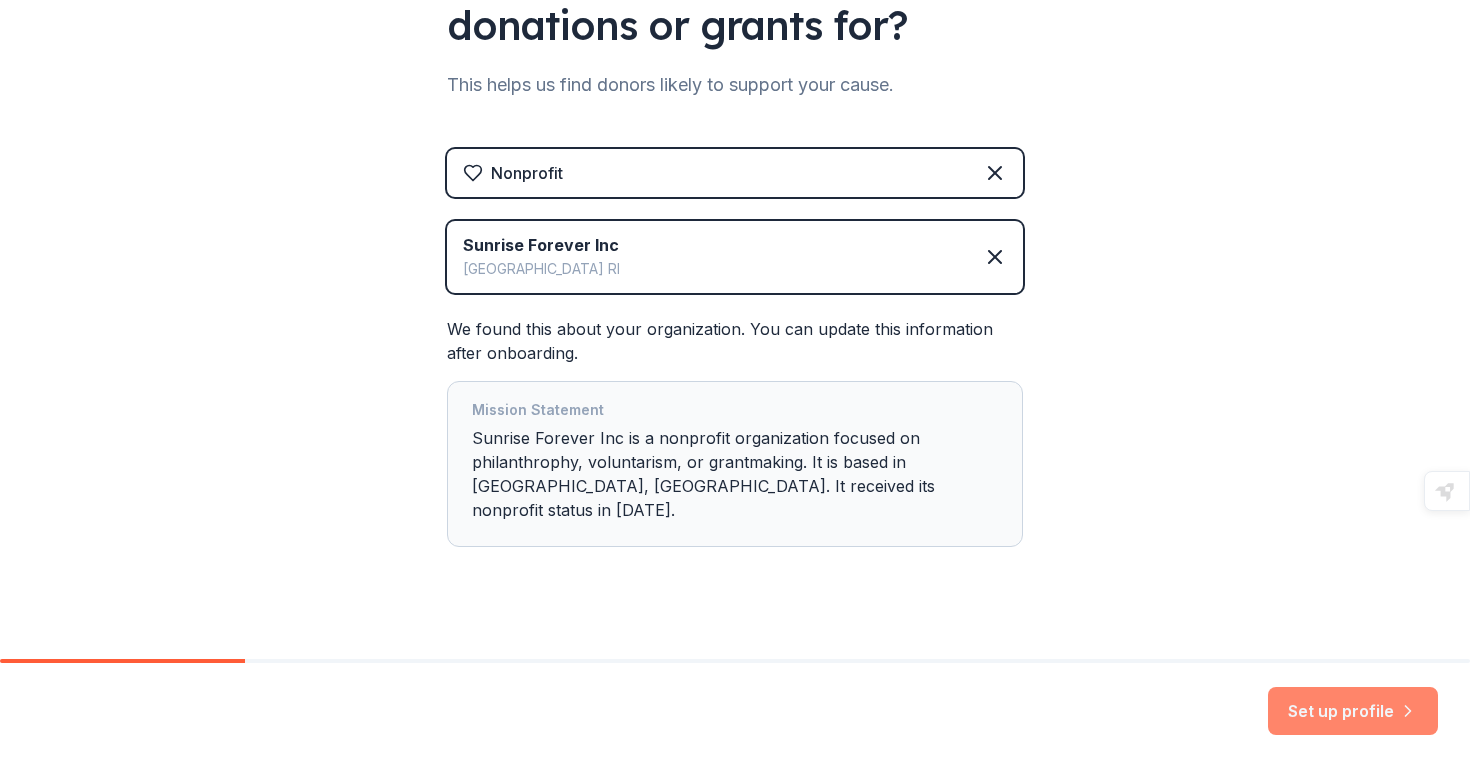 click on "Set up profile" at bounding box center [1353, 711] 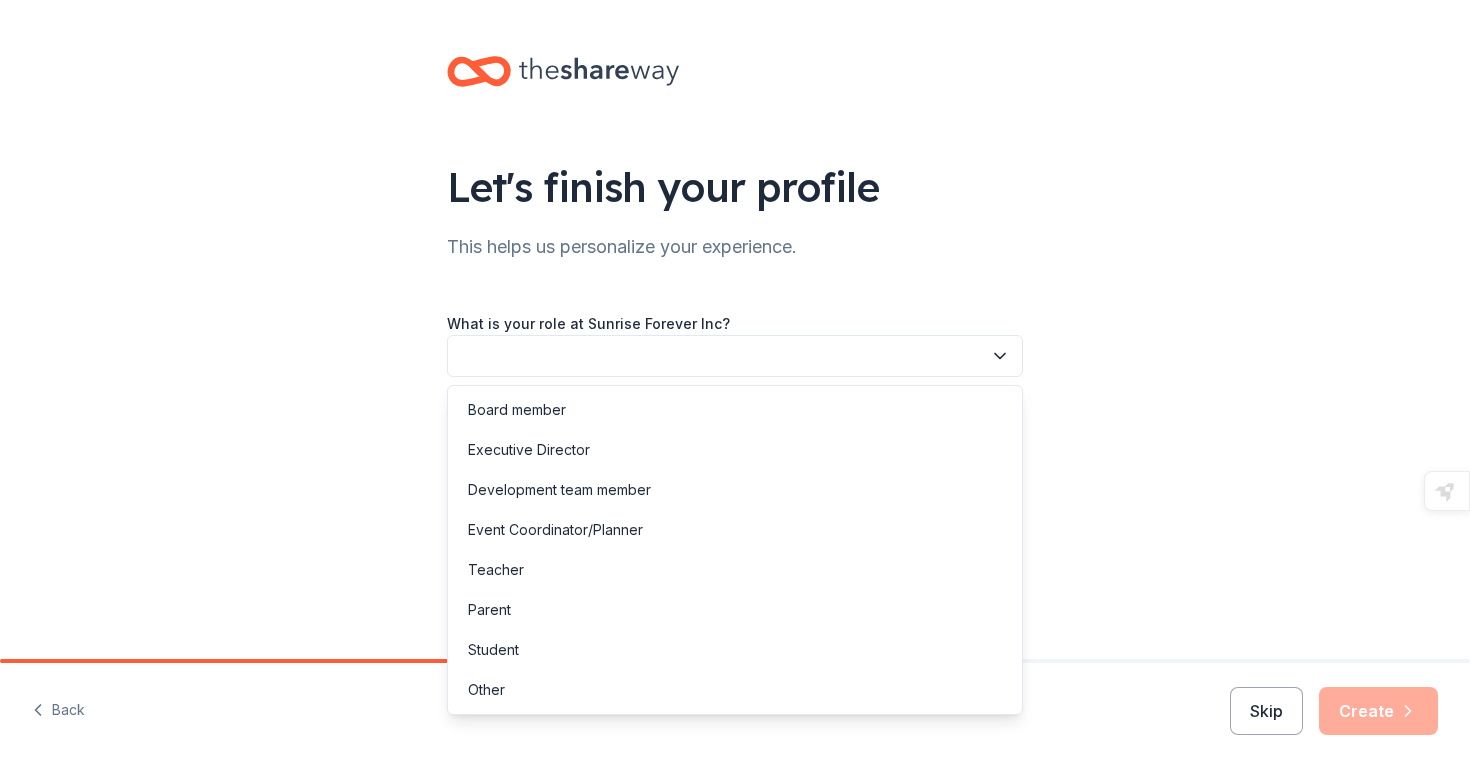 click at bounding box center (735, 356) 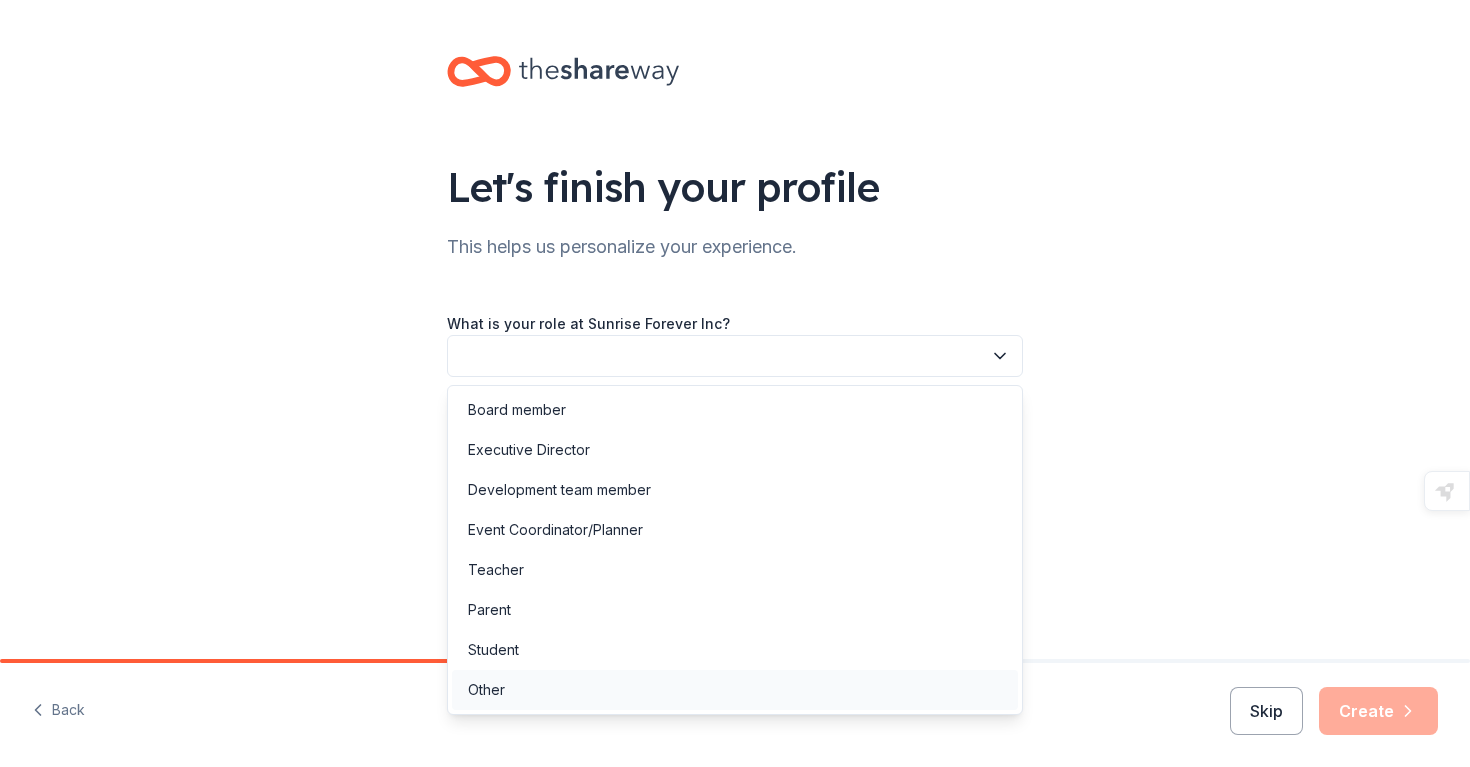 click on "Other" at bounding box center [735, 690] 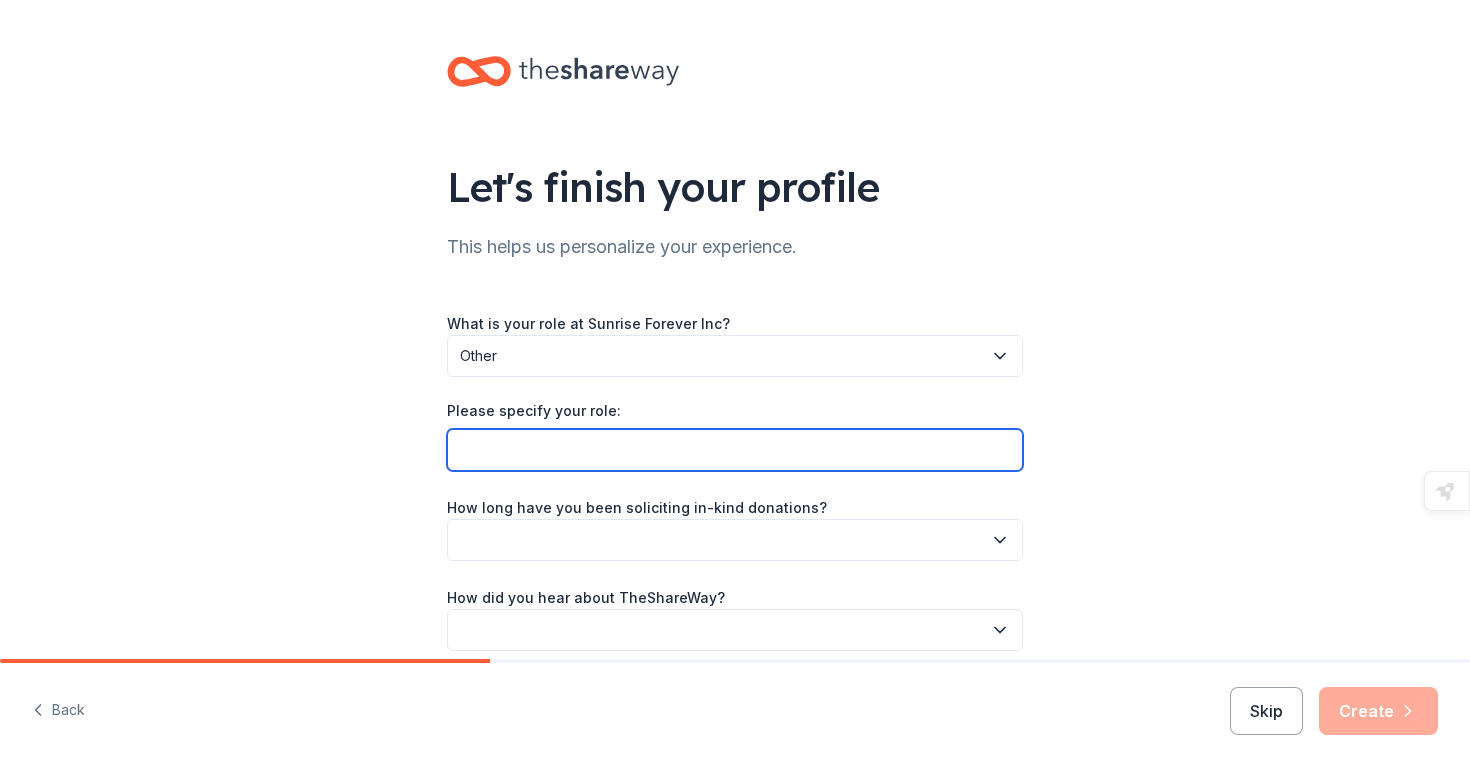 click on "Please specify your role:" at bounding box center (735, 450) 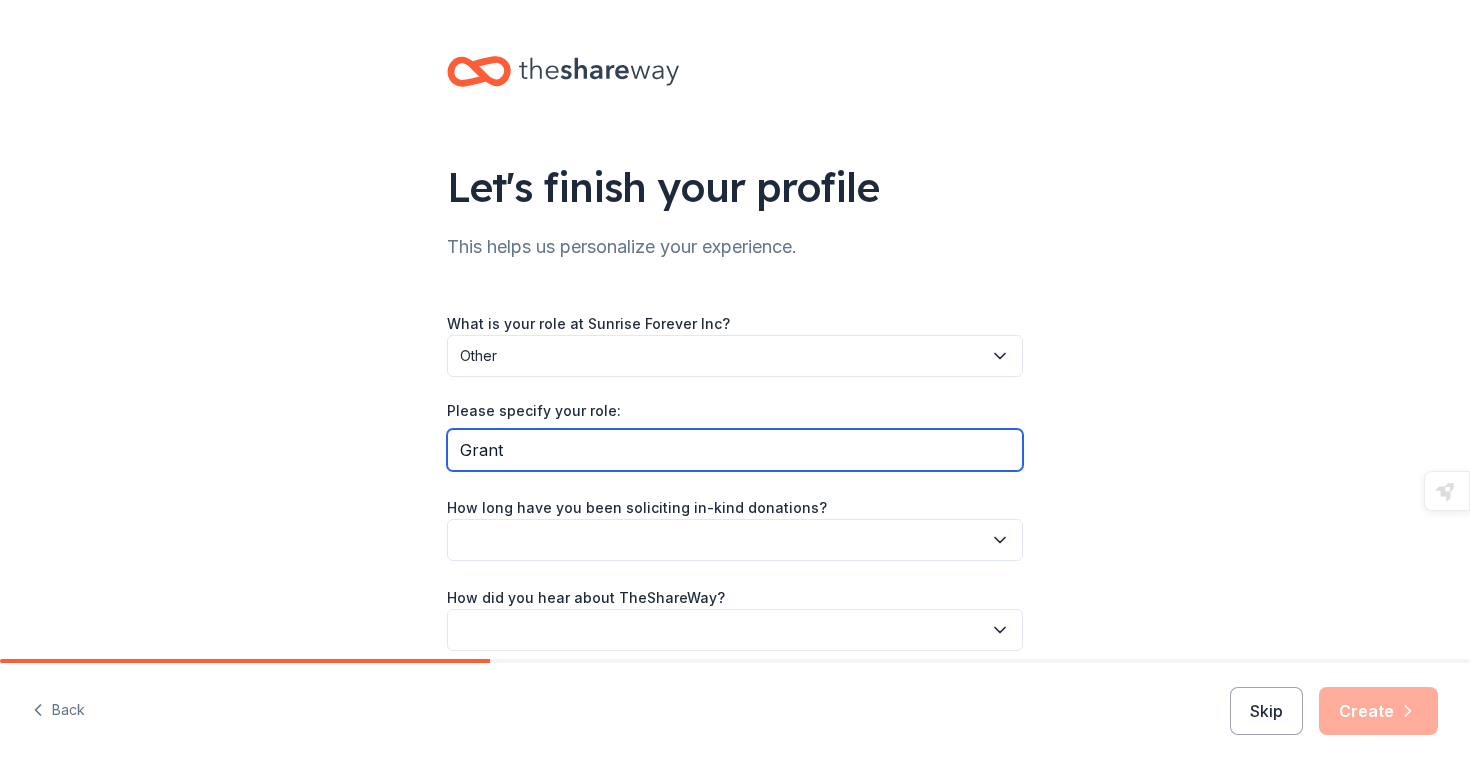 scroll, scrollTop: 87, scrollLeft: 0, axis: vertical 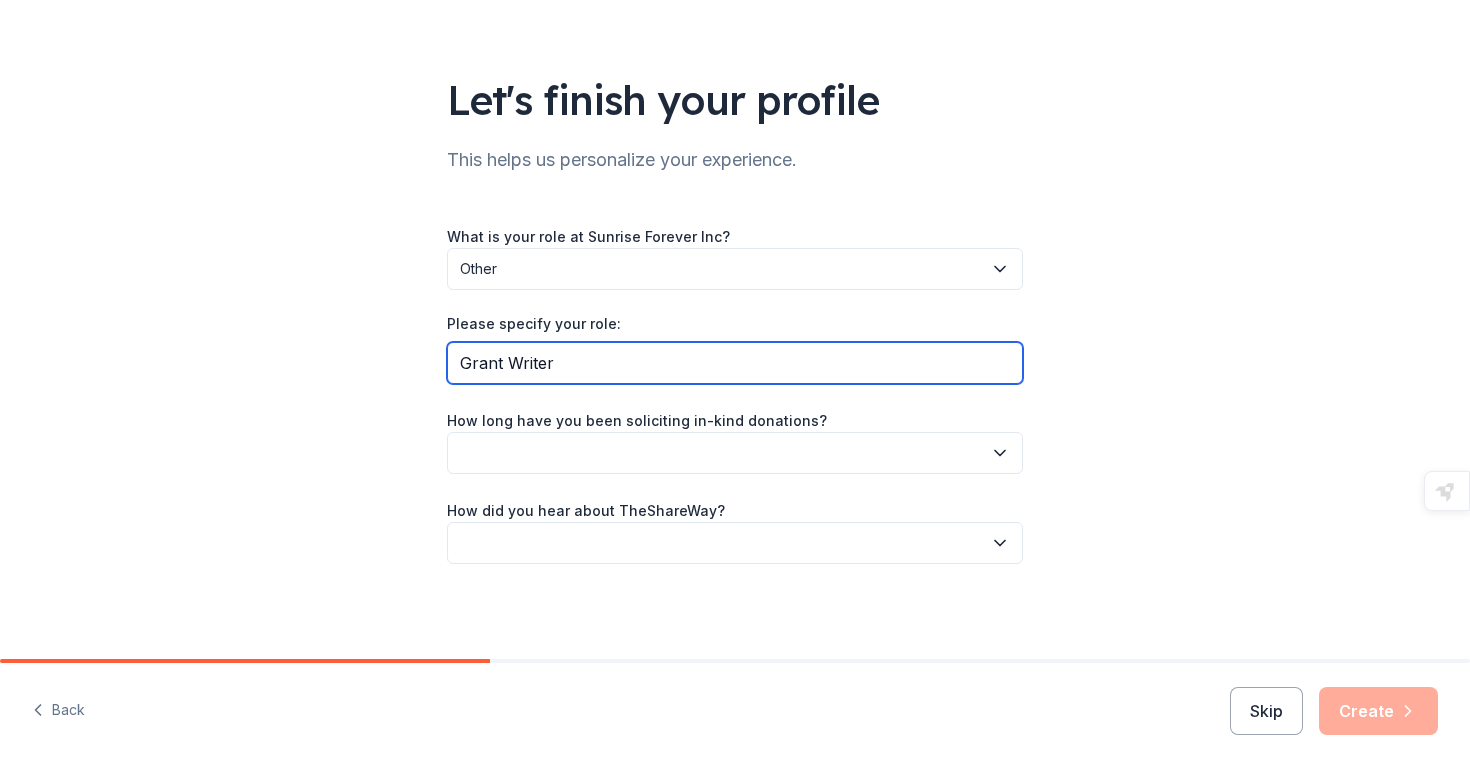 type on "Grant Writer" 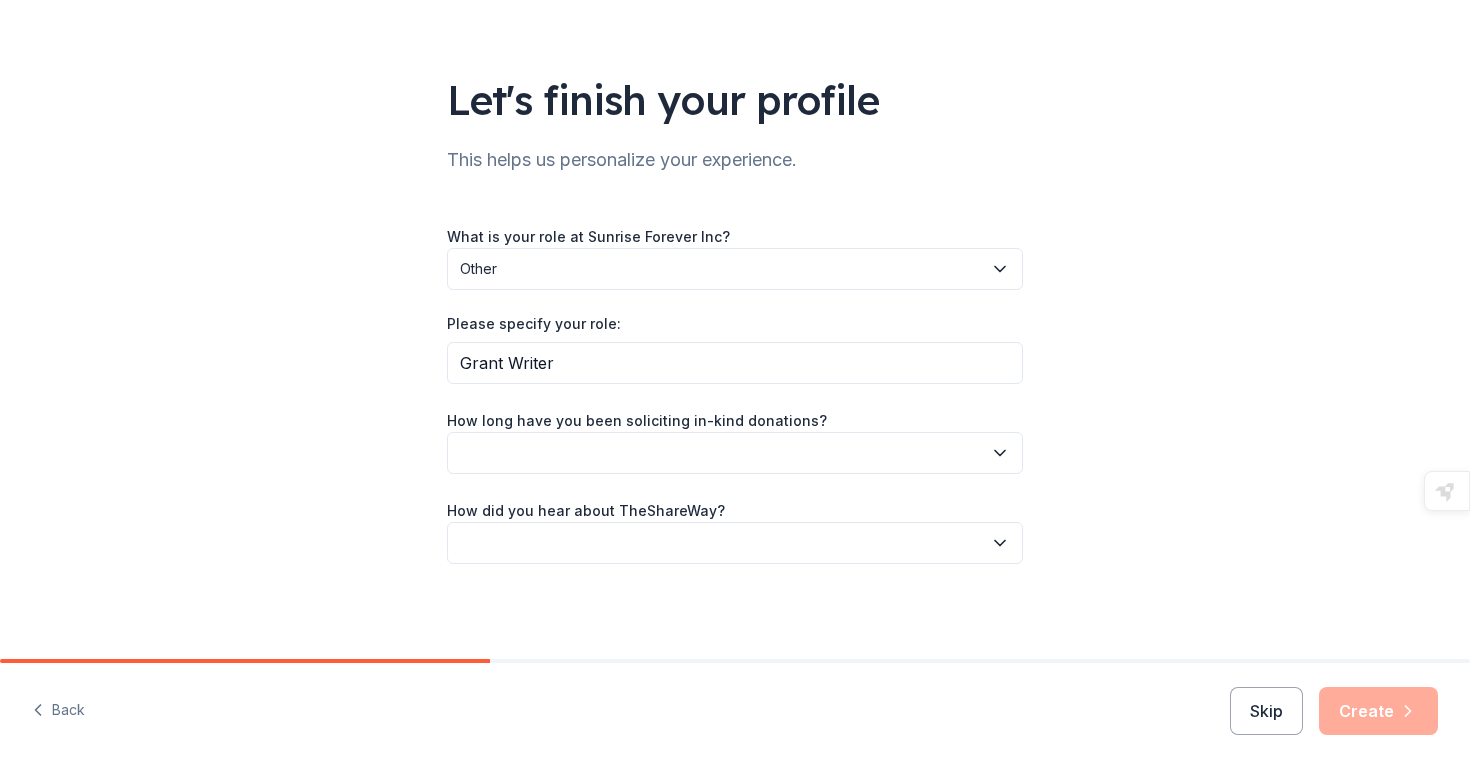 click at bounding box center [735, 453] 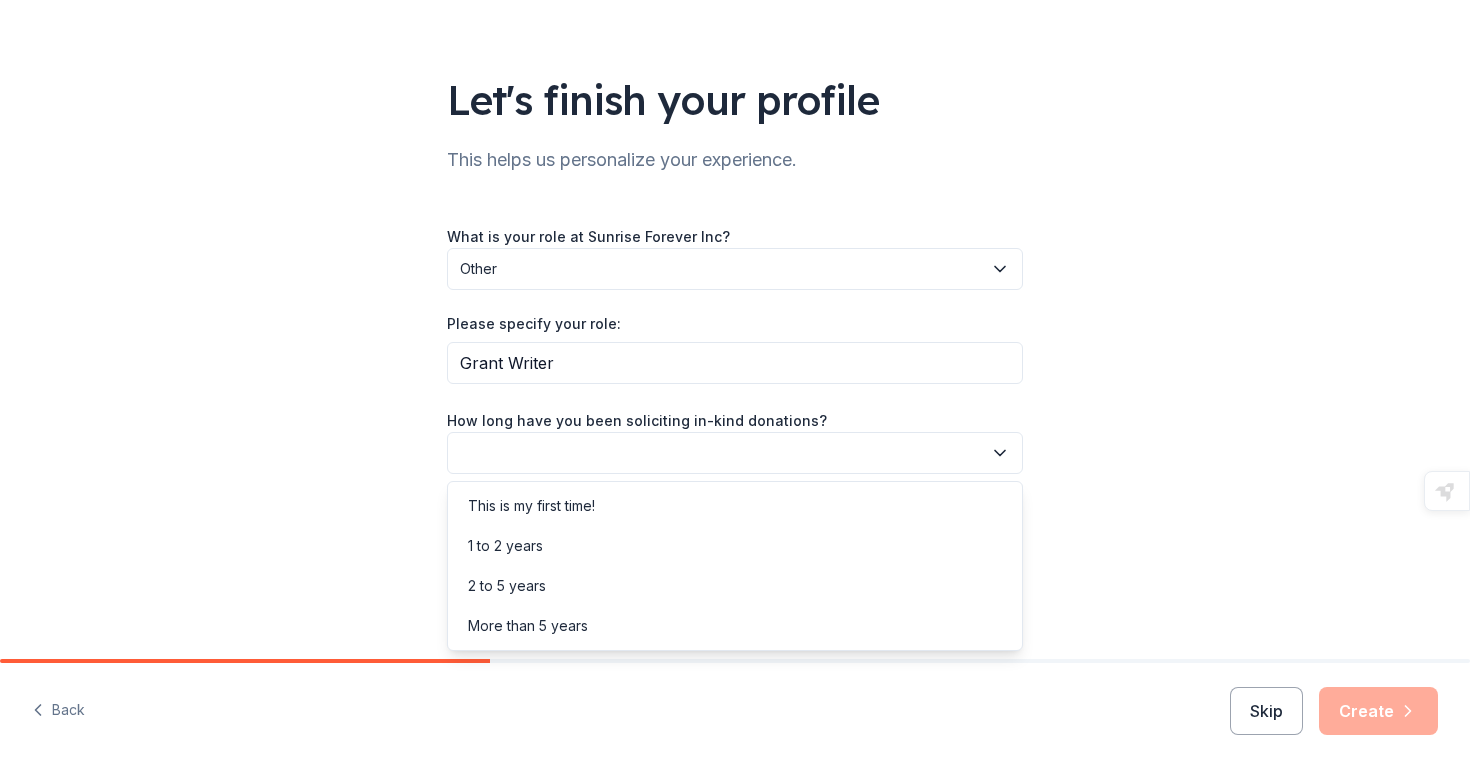 click on "Let's finish your profile This helps us personalize your experience. What is your role at Sunrise Forever Inc? Other Please specify your role: Grant Writer How long have you been soliciting in-kind donations? How did you hear about TheShareWay?" at bounding box center (735, 286) 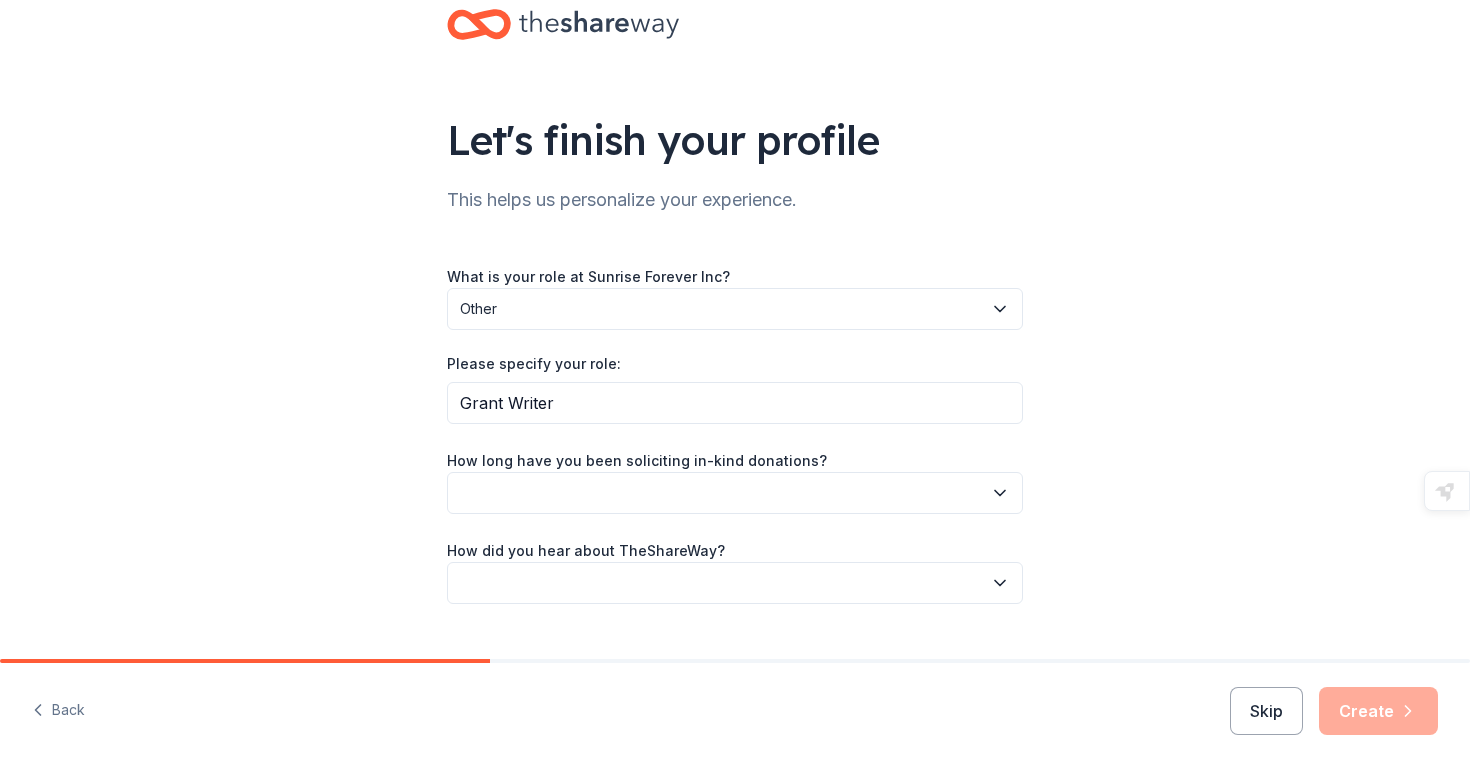 scroll, scrollTop: 37, scrollLeft: 0, axis: vertical 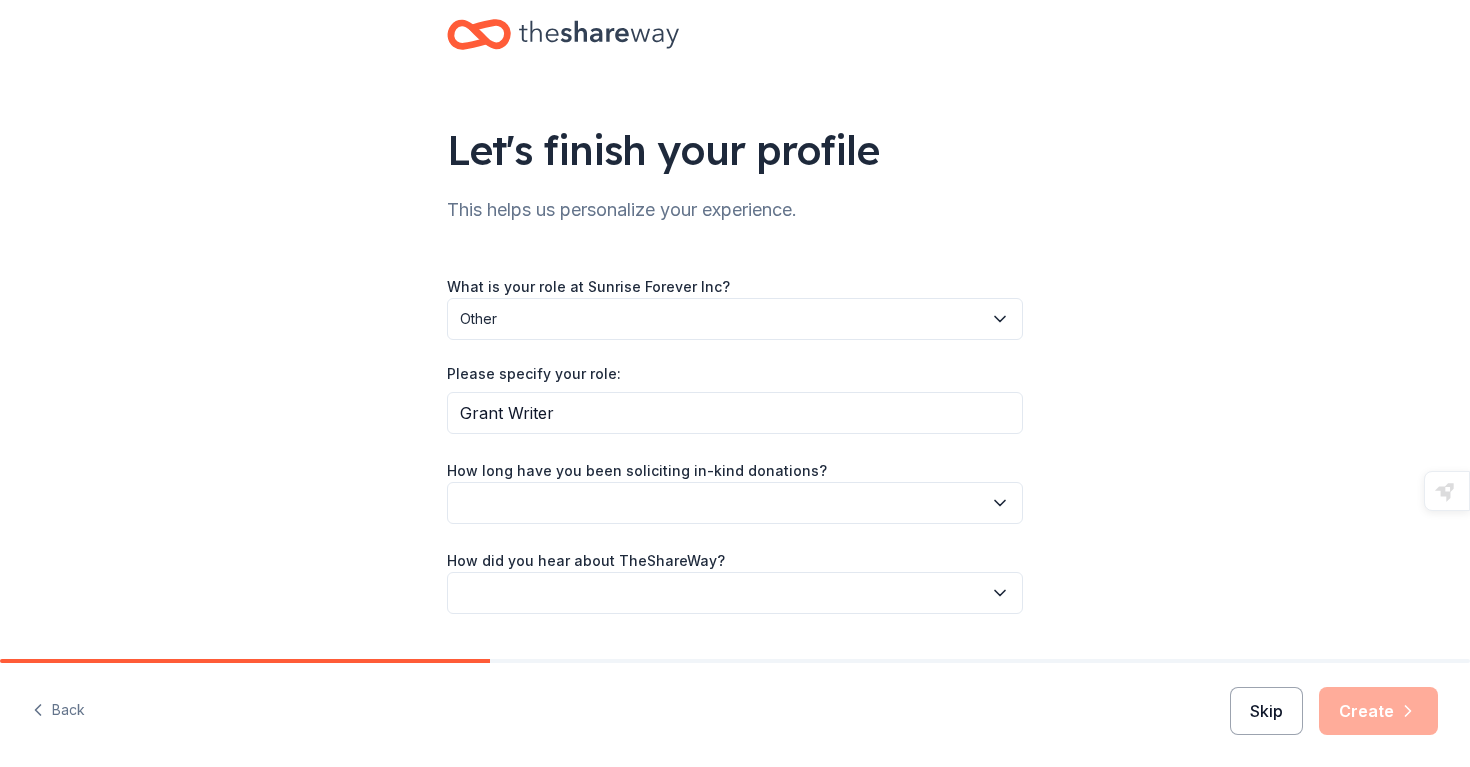 click on "Skip" at bounding box center (1266, 711) 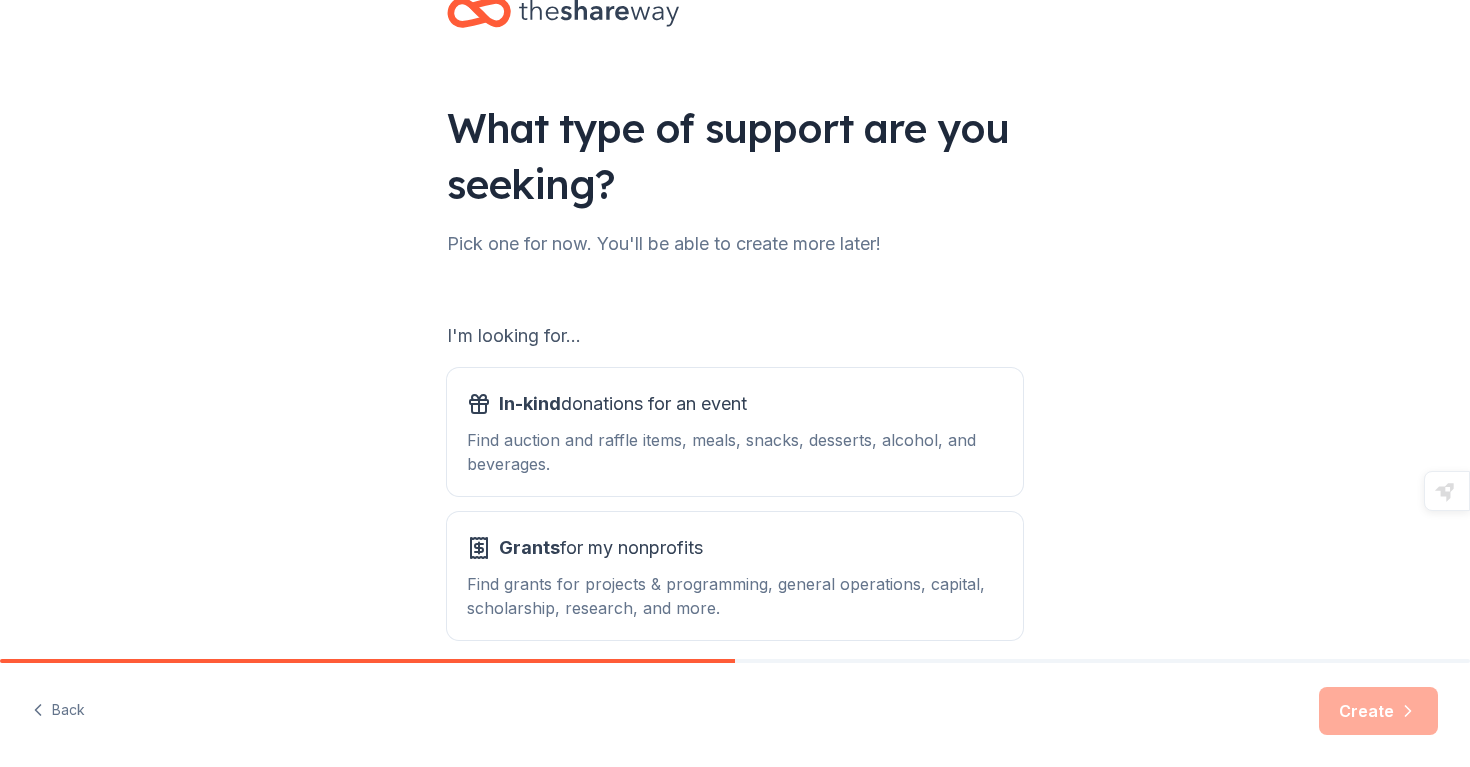 scroll, scrollTop: 57, scrollLeft: 0, axis: vertical 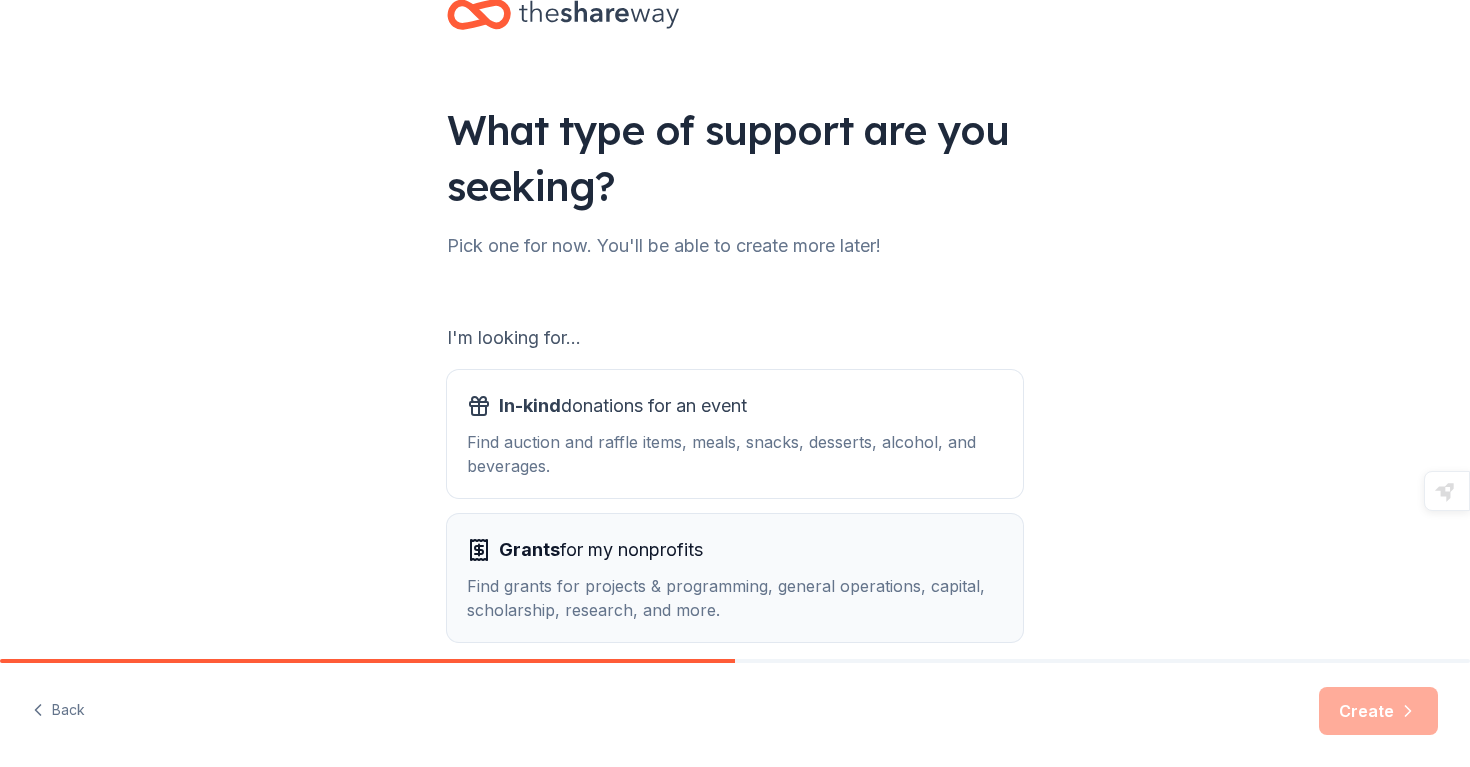 click on "Find grants for projects & programming, general operations, capital, scholarship, research, and more." at bounding box center [735, 598] 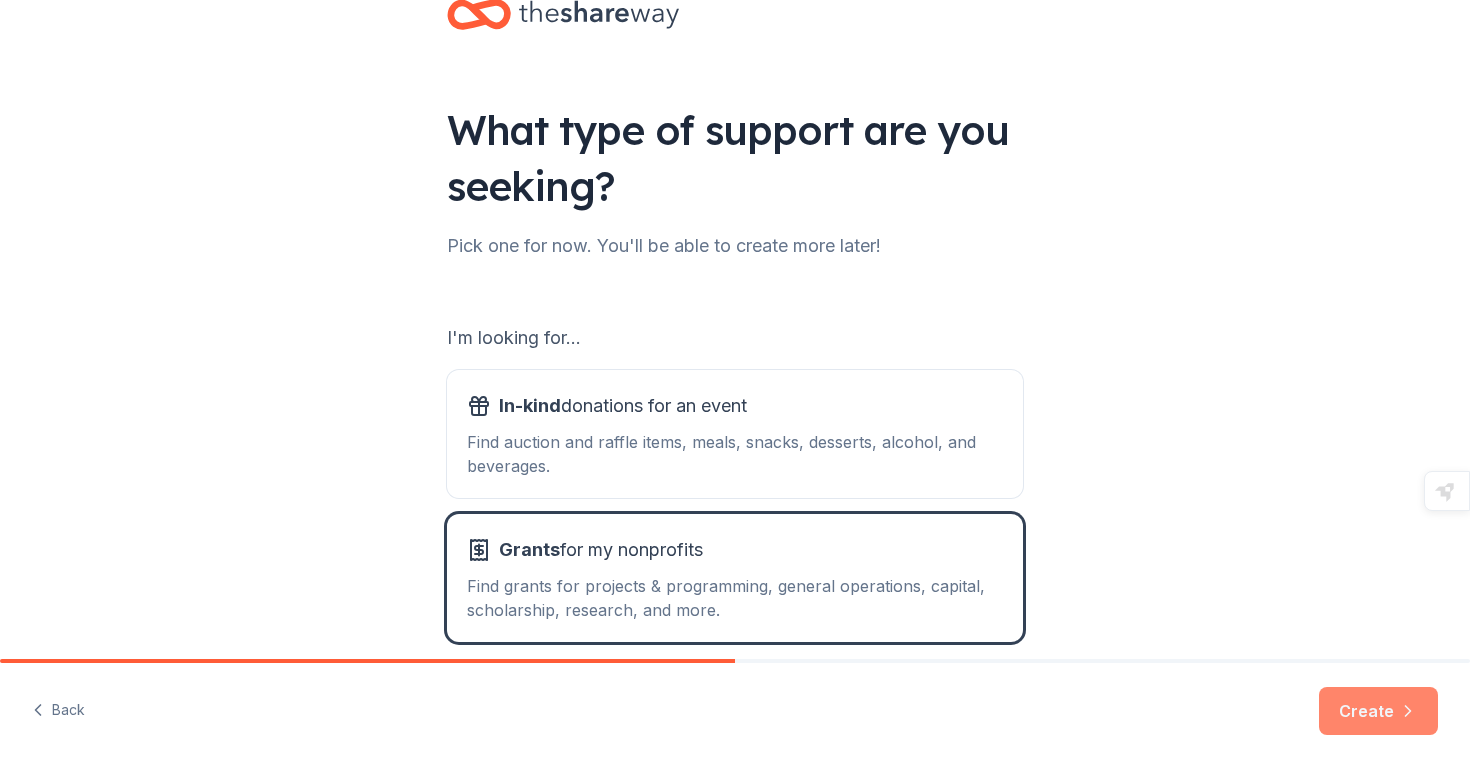 click on "Create" at bounding box center (1378, 711) 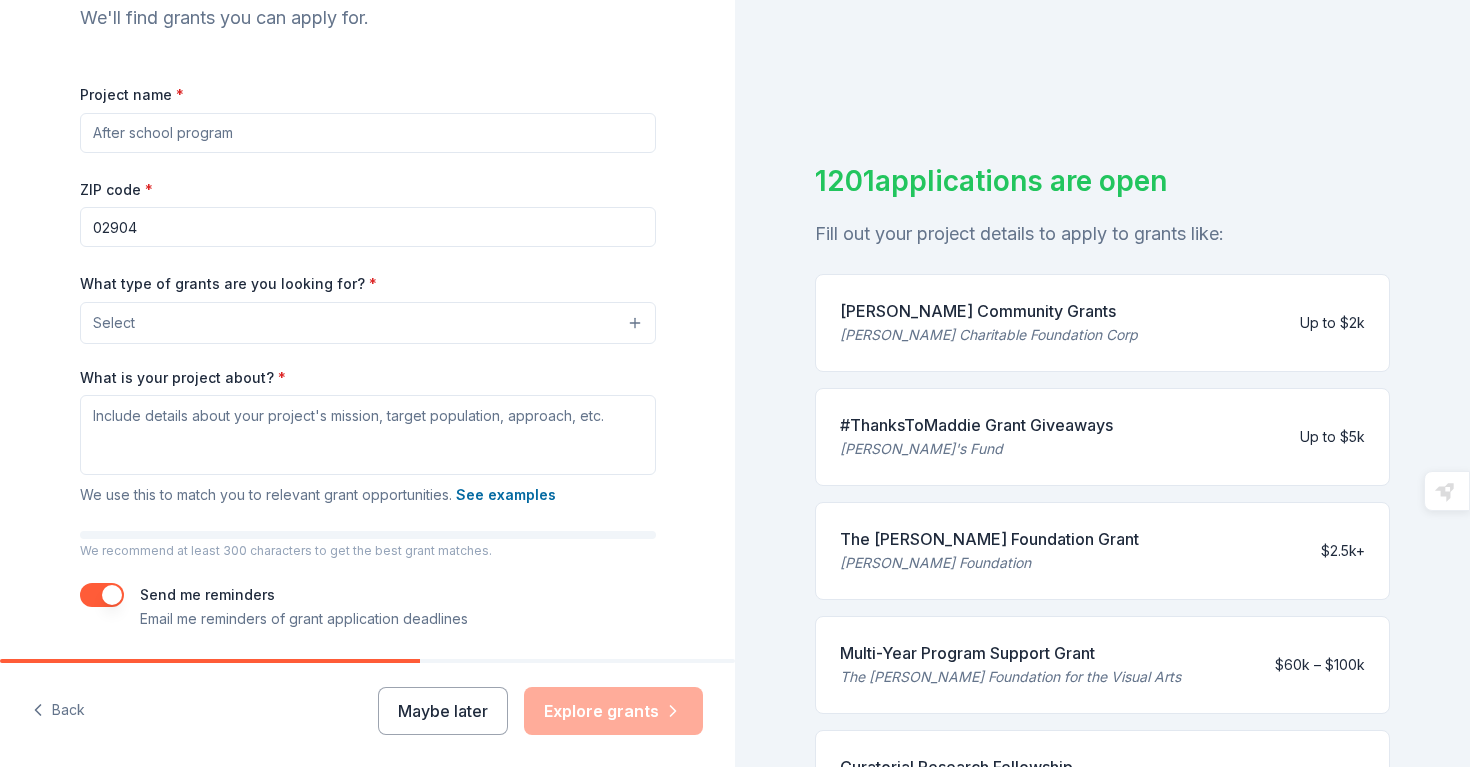 scroll, scrollTop: 297, scrollLeft: 0, axis: vertical 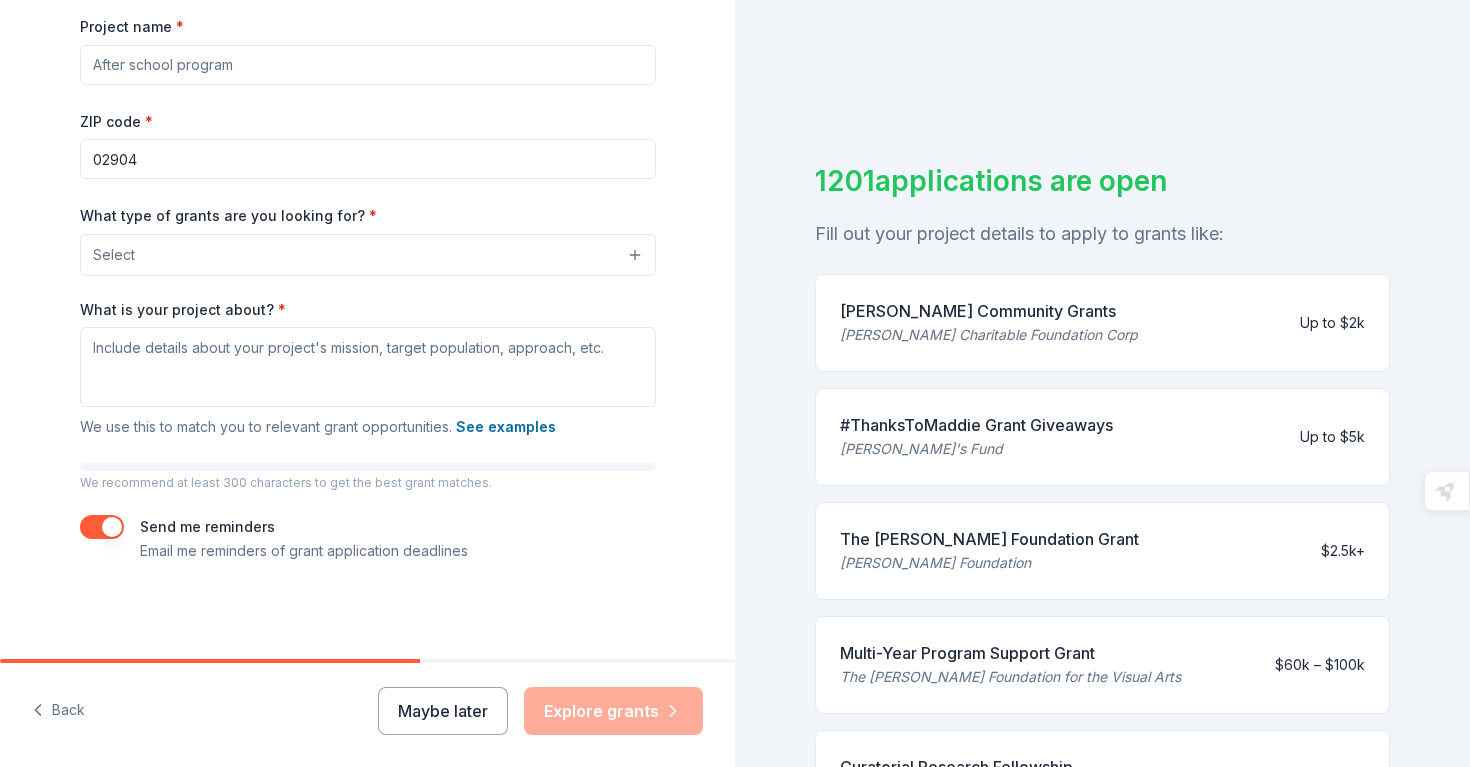 click on "Maybe later Explore grants" at bounding box center [540, 711] 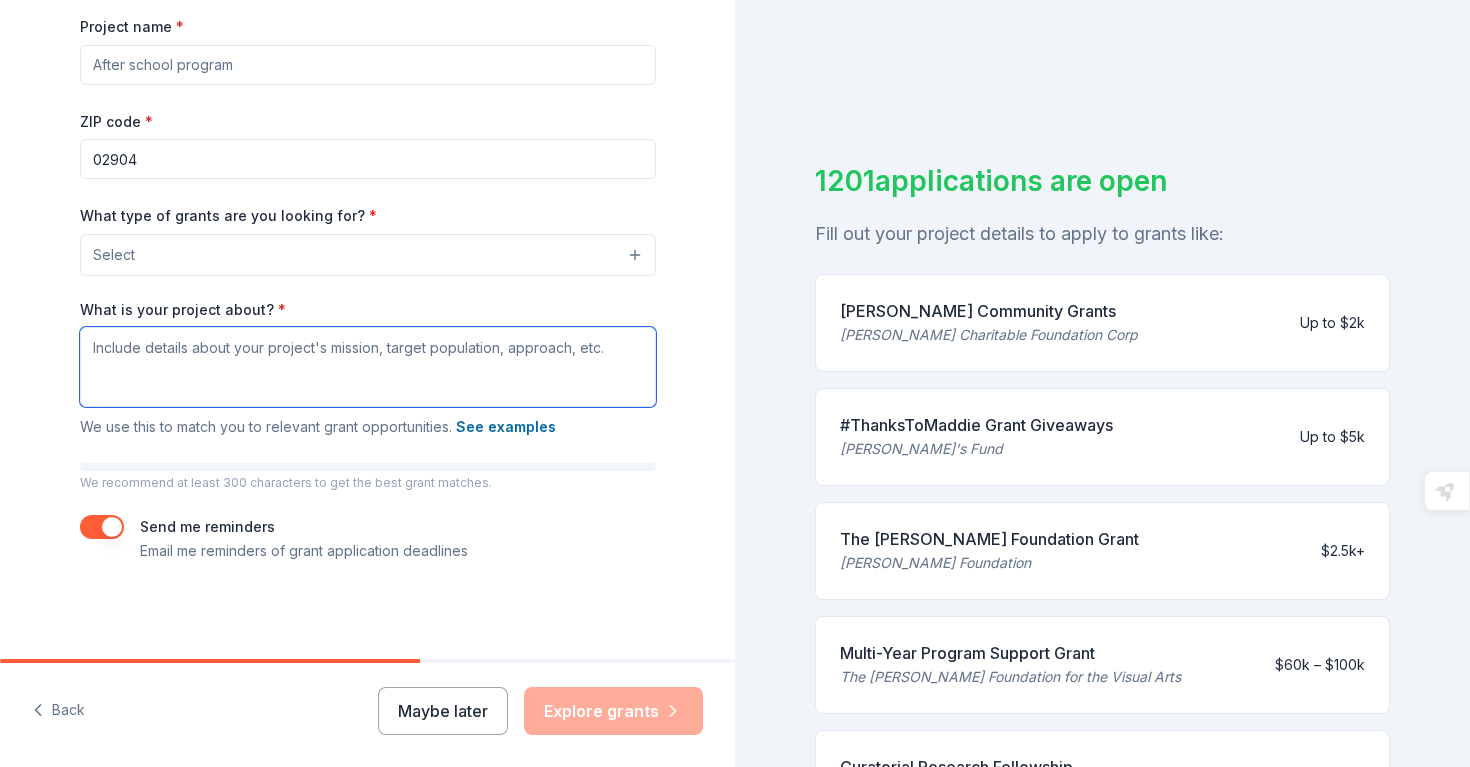 click on "What is your project about? *" at bounding box center (368, 367) 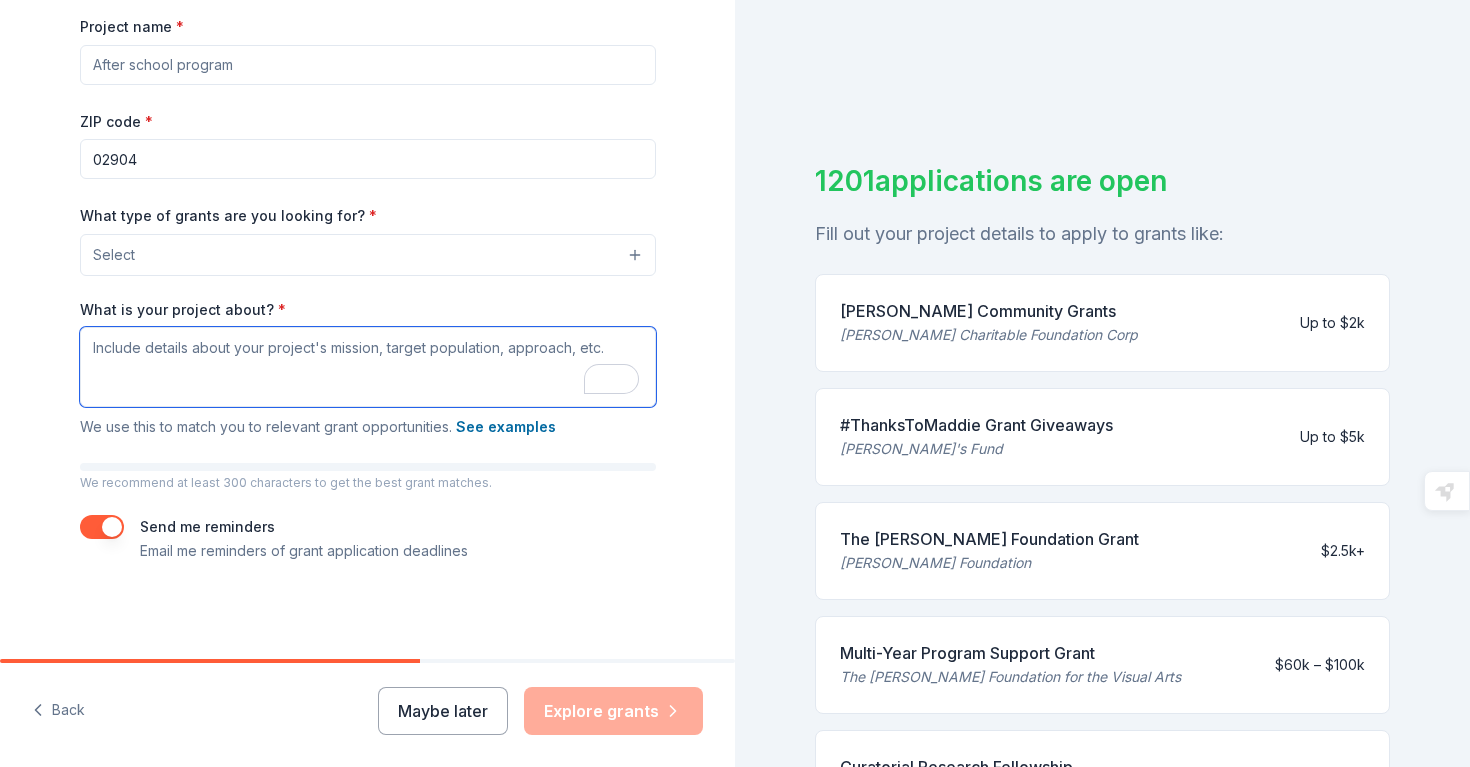 scroll, scrollTop: 297, scrollLeft: 0, axis: vertical 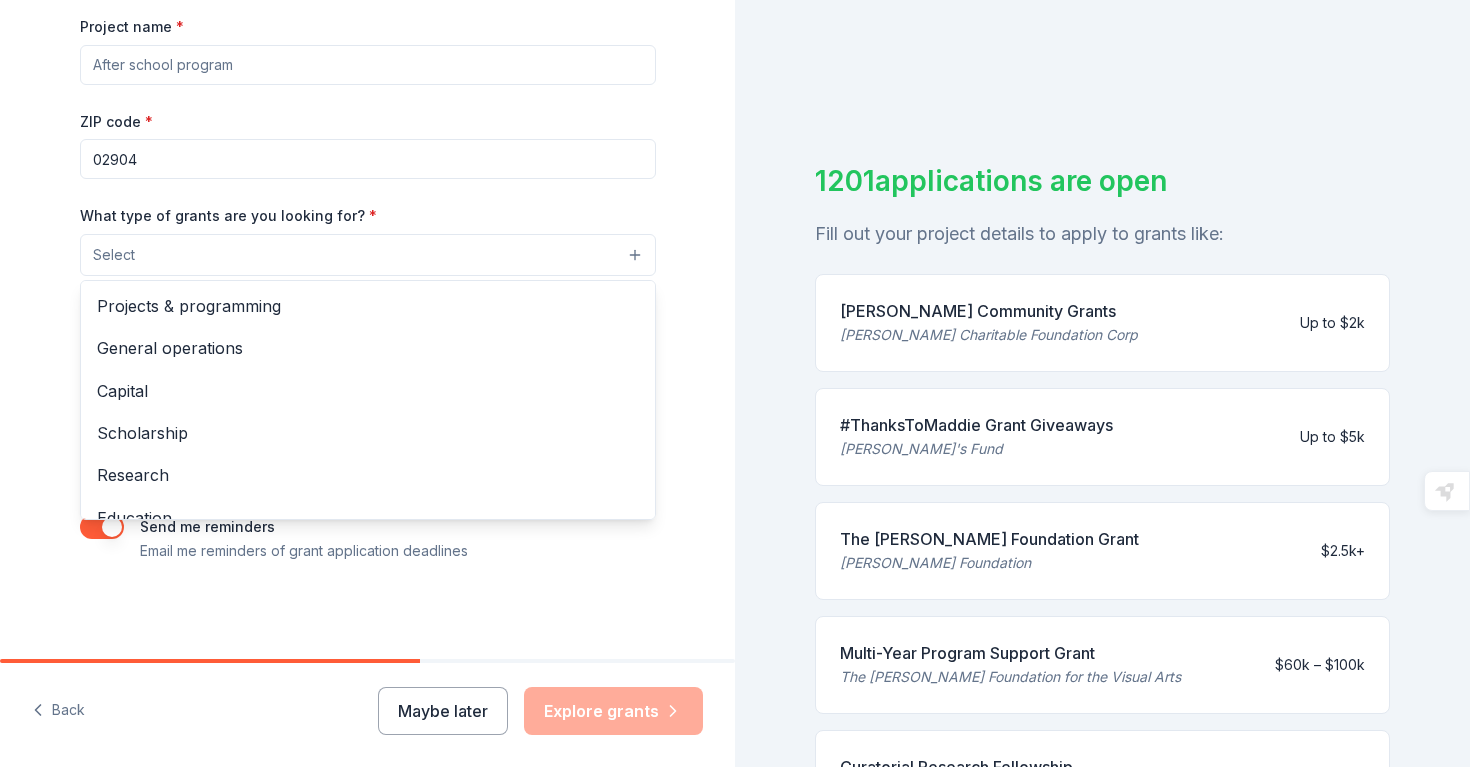 click on "Select" at bounding box center (368, 255) 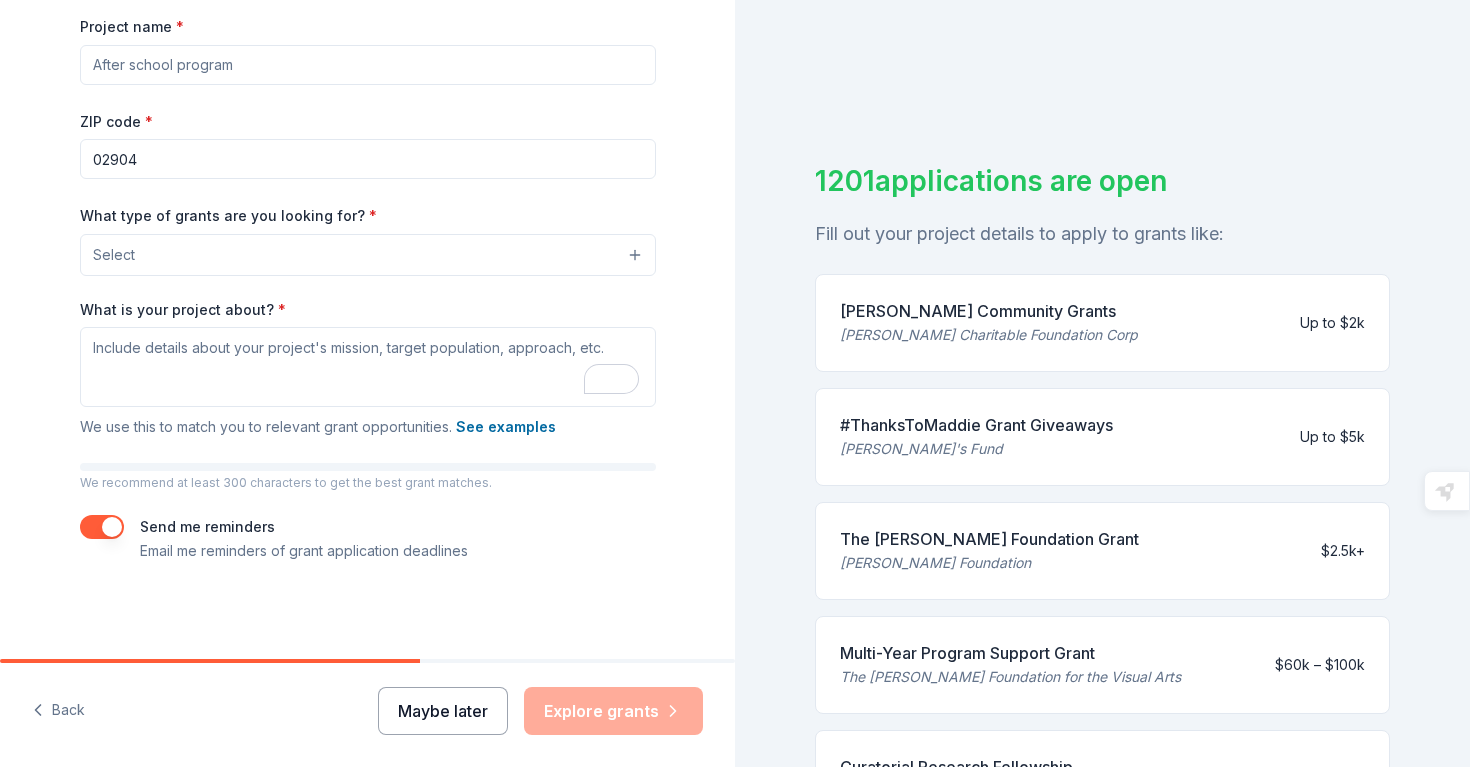 click on "Maybe later" at bounding box center [443, 711] 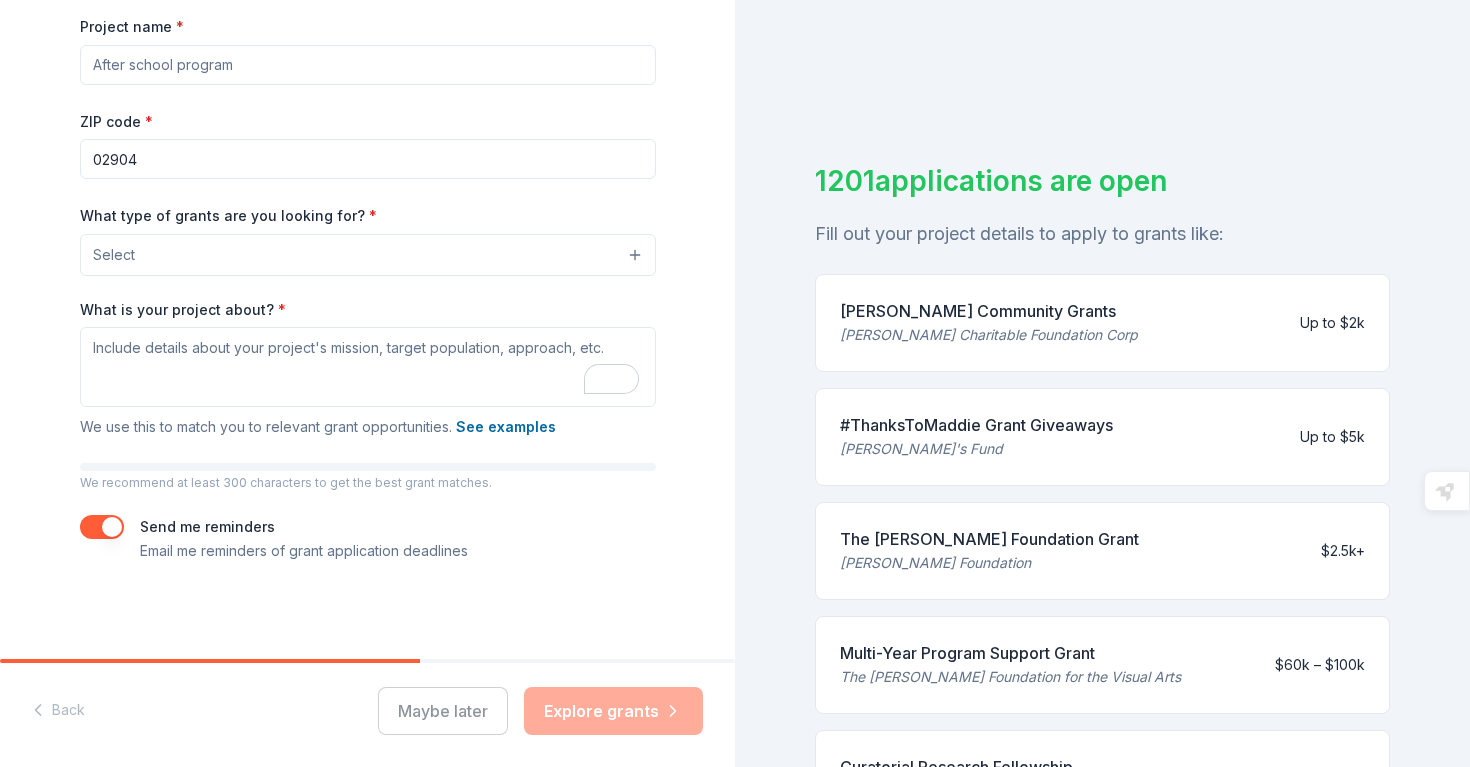 click on "Maybe later Explore grants" at bounding box center (540, 711) 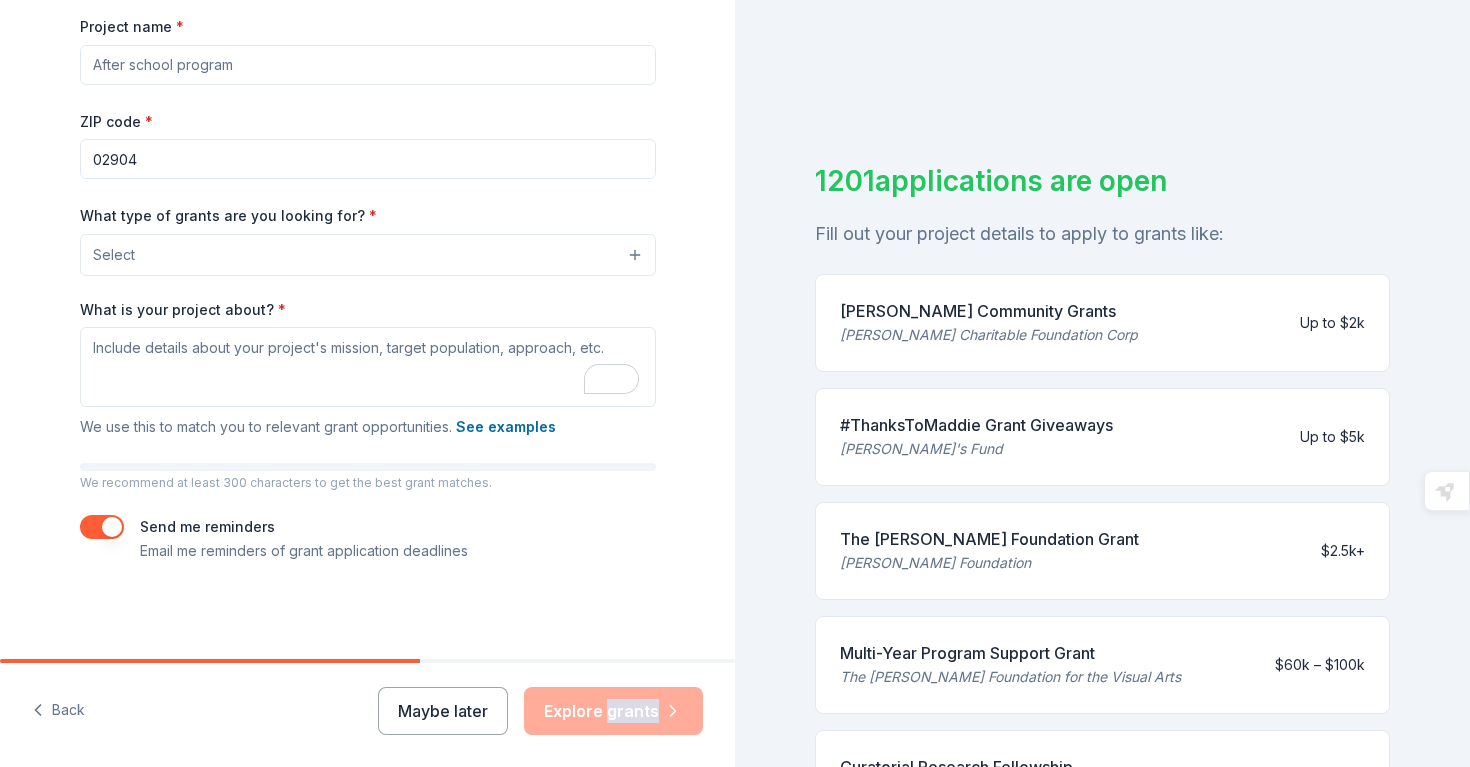 click on "Maybe later Explore grants" at bounding box center [540, 711] 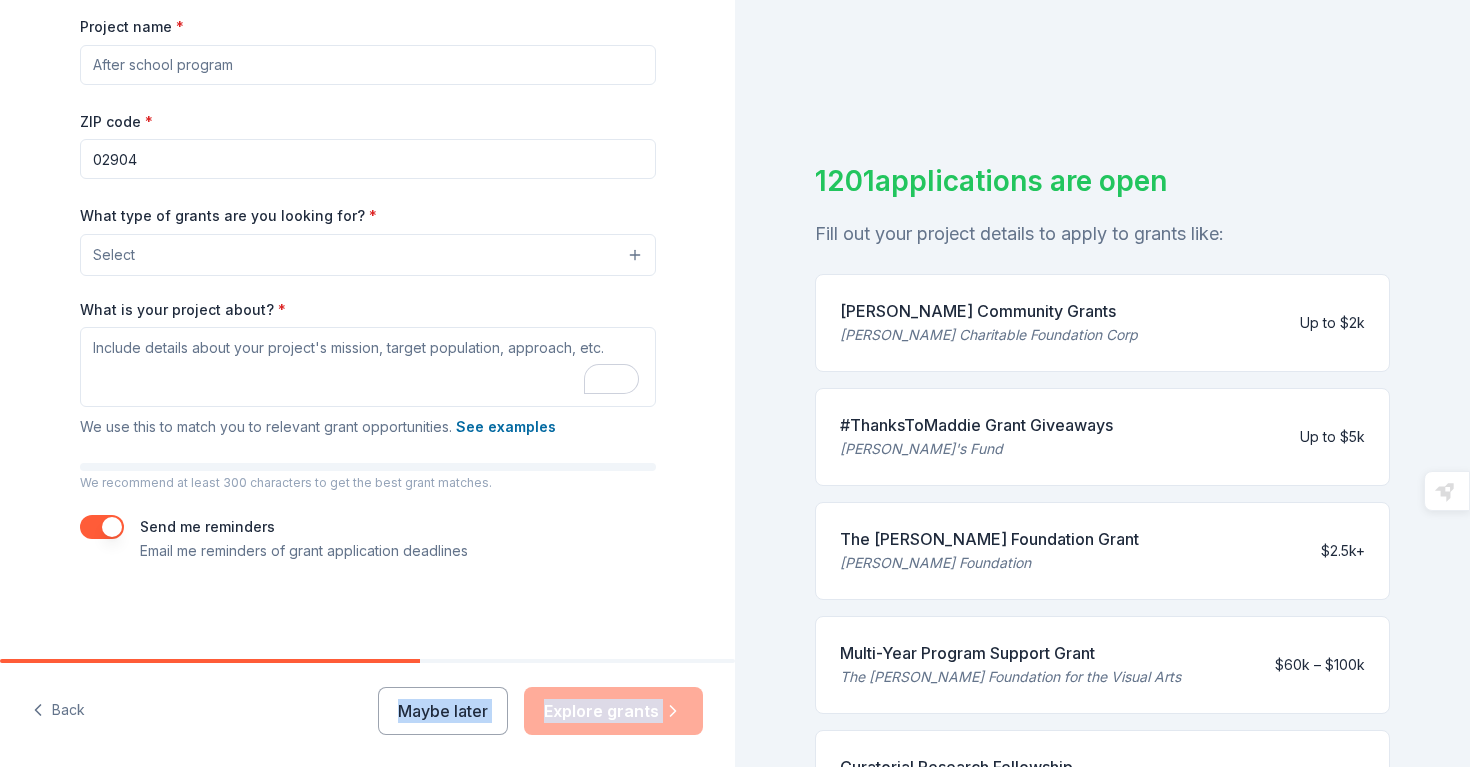 click on "Maybe later Explore grants" at bounding box center (540, 711) 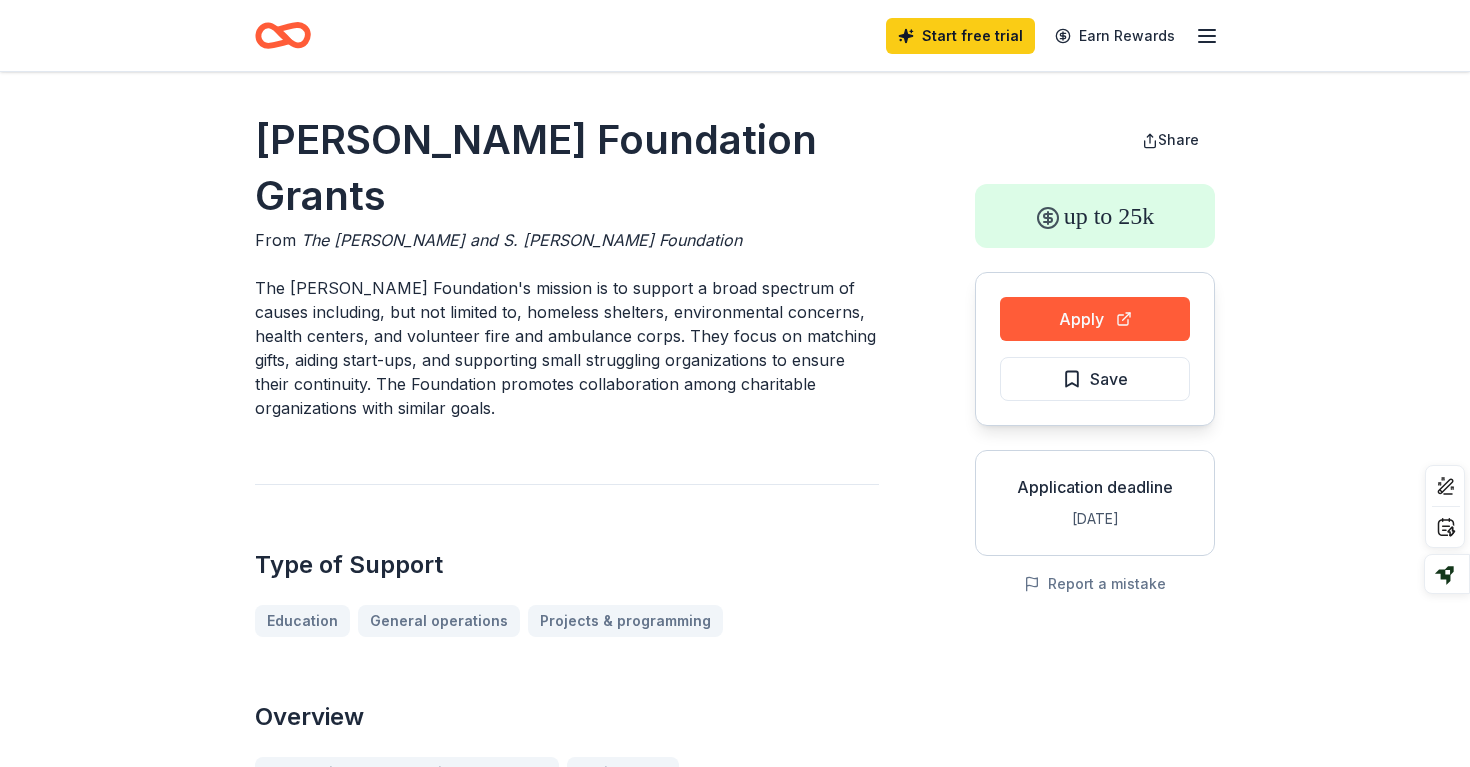 scroll, scrollTop: 0, scrollLeft: 0, axis: both 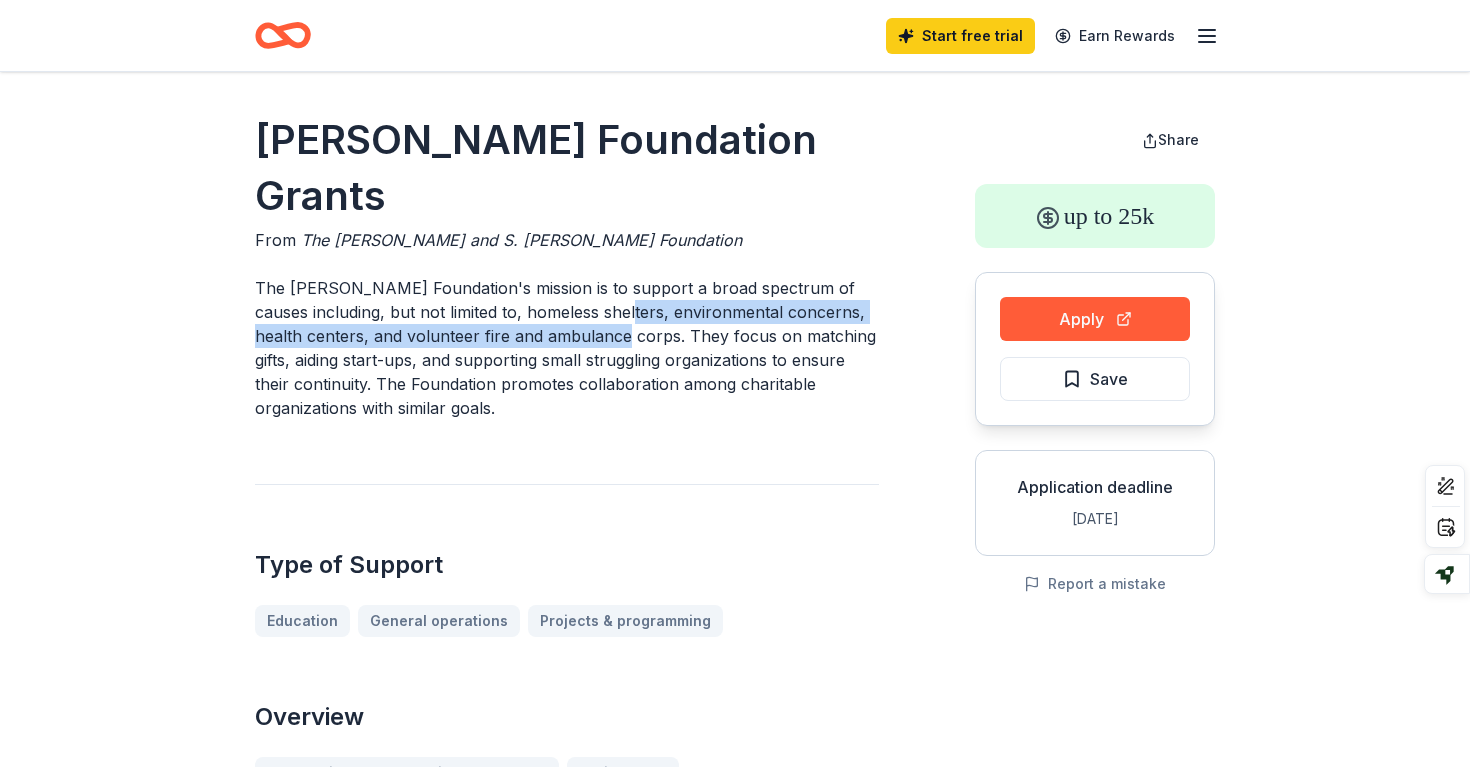 drag, startPoint x: 616, startPoint y: 257, endPoint x: 621, endPoint y: 280, distance: 23.537205 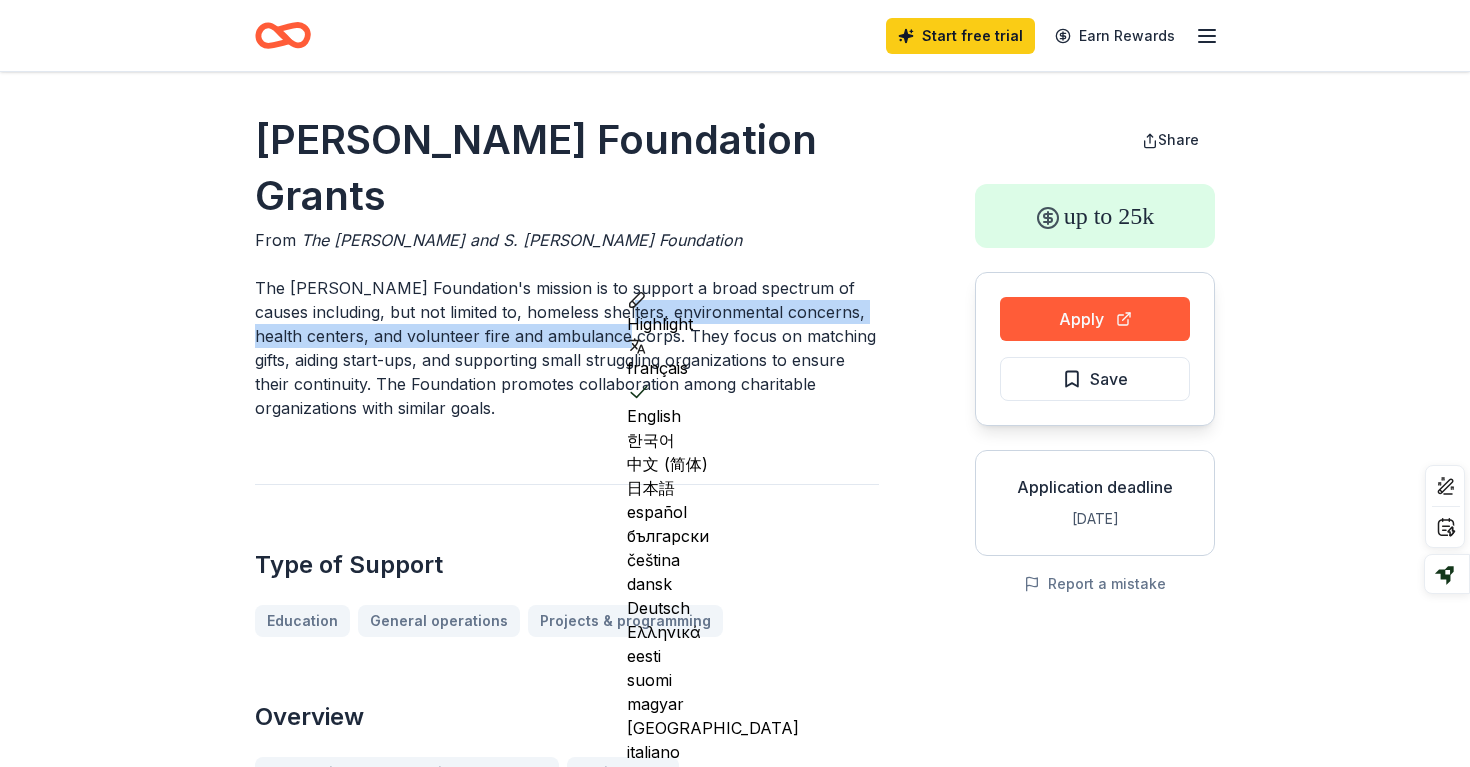 drag, startPoint x: 660, startPoint y: 283, endPoint x: 697, endPoint y: 297, distance: 39.56008 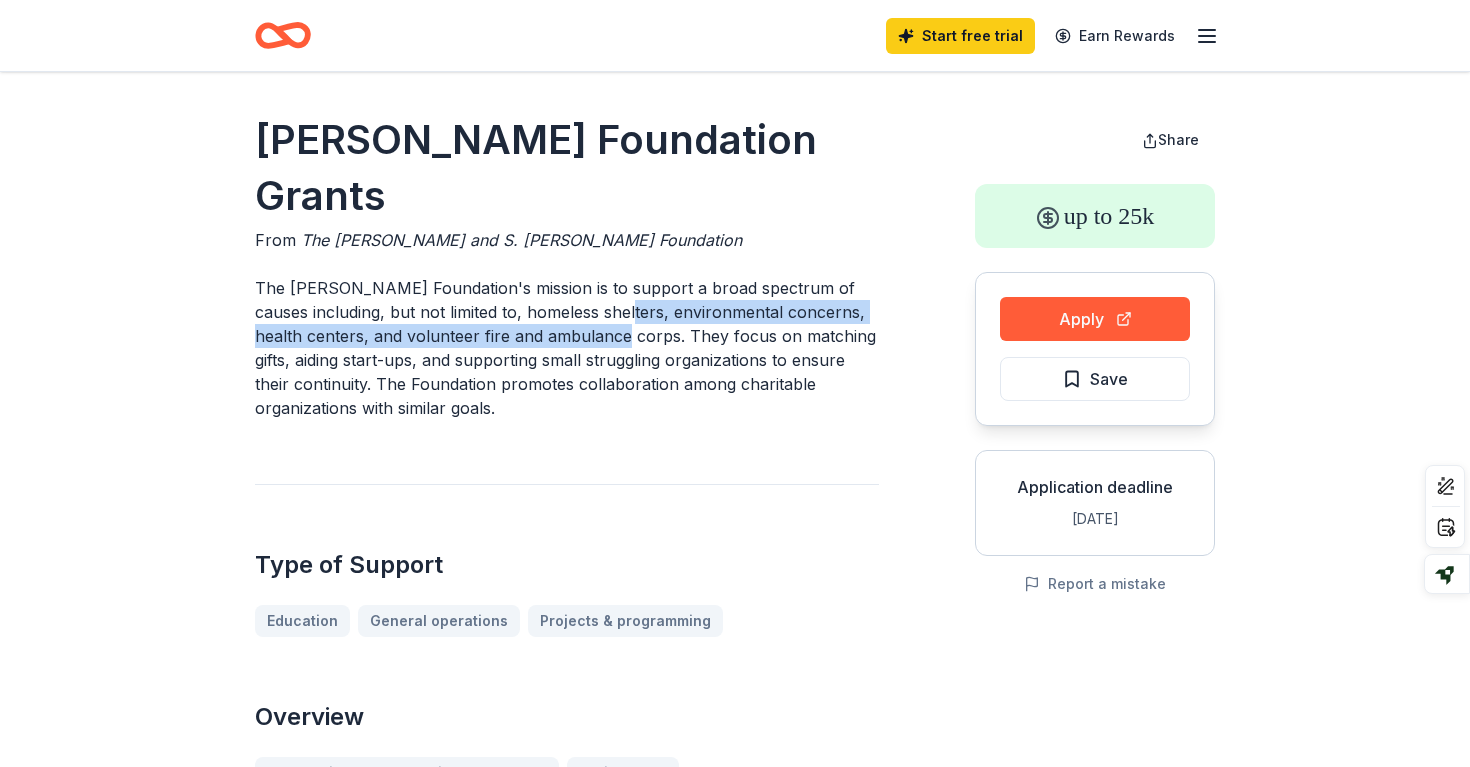 click on "The Kimball Foundation's mission is to support a broad spectrum of causes including, but not limited to, homeless shelters, environmental concerns, health centers, and volunteer fire and ambulance corps. They focus on matching gifts, aiding start-ups, and supporting small struggling organizations to ensure their continuity. The Foundation promotes collaboration among charitable organizations with similar goals." at bounding box center [567, 348] 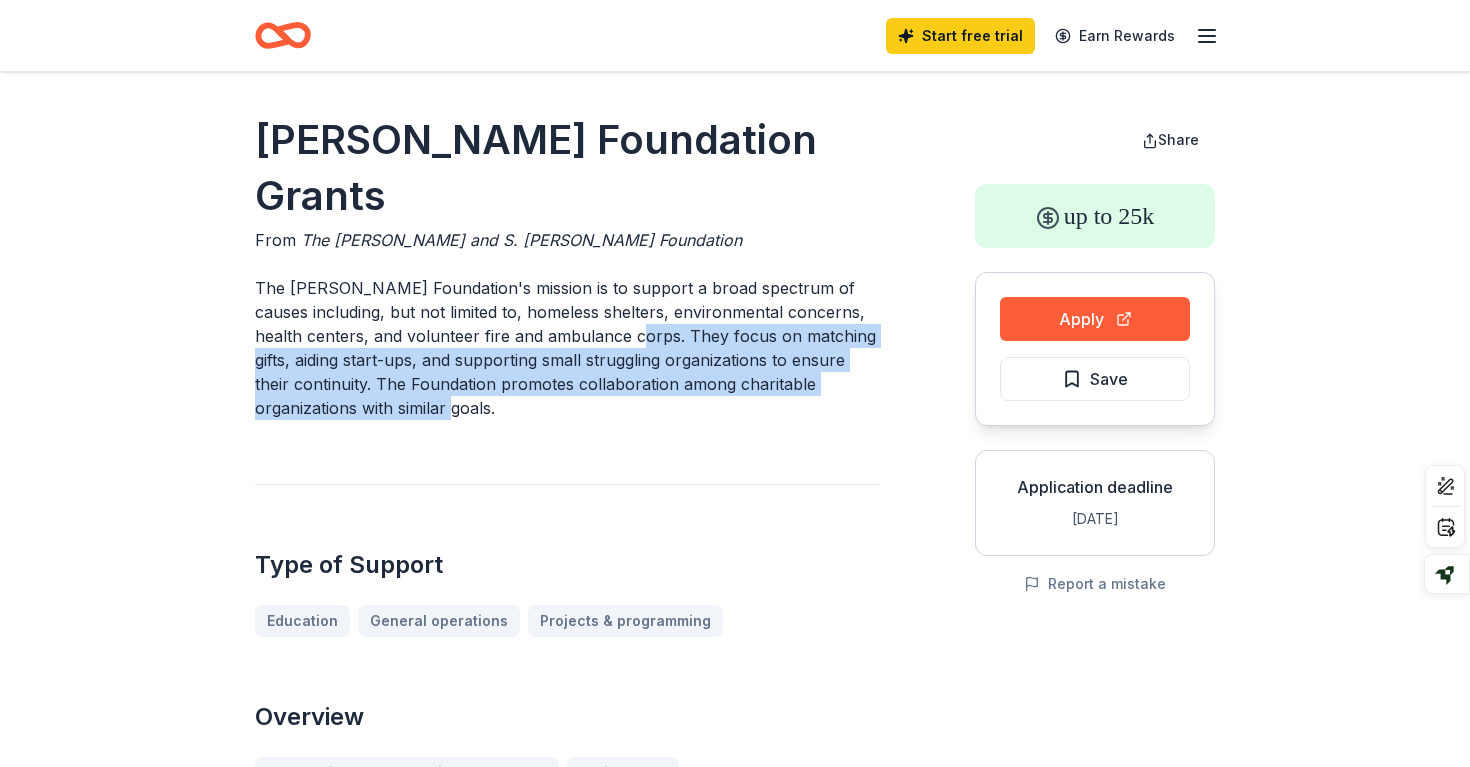 drag, startPoint x: 630, startPoint y: 277, endPoint x: 437, endPoint y: 360, distance: 210.09045 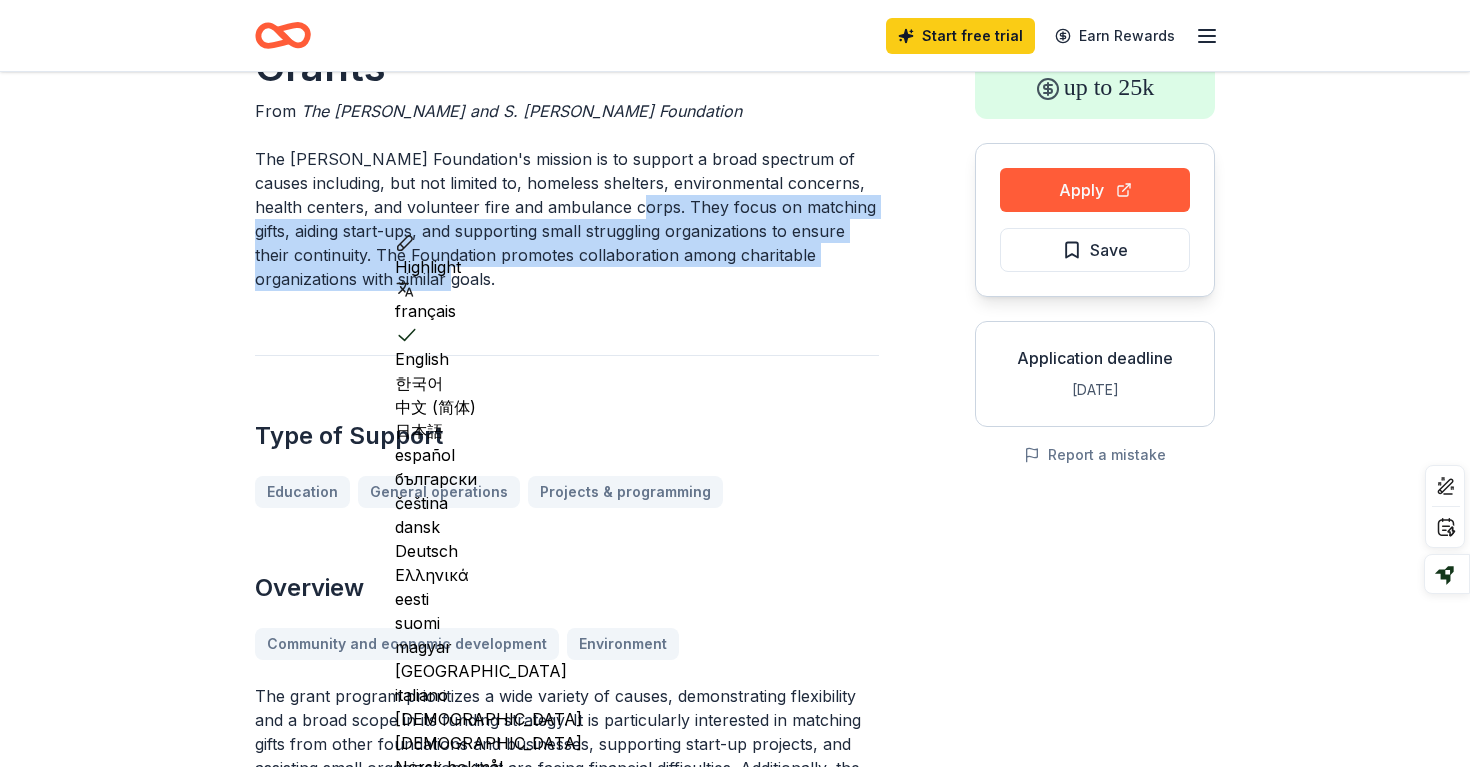 scroll, scrollTop: 135, scrollLeft: 0, axis: vertical 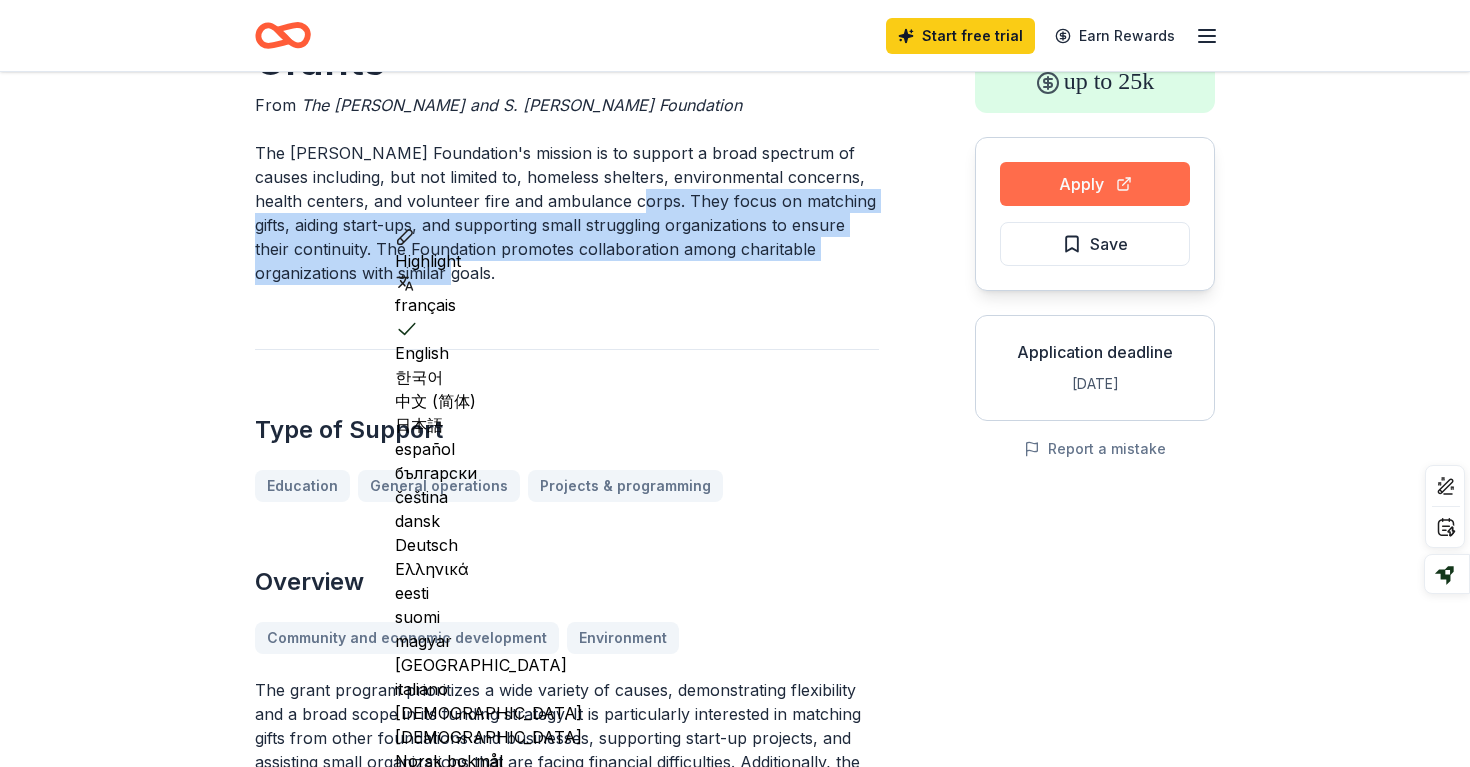 click on "Apply" at bounding box center [1095, 184] 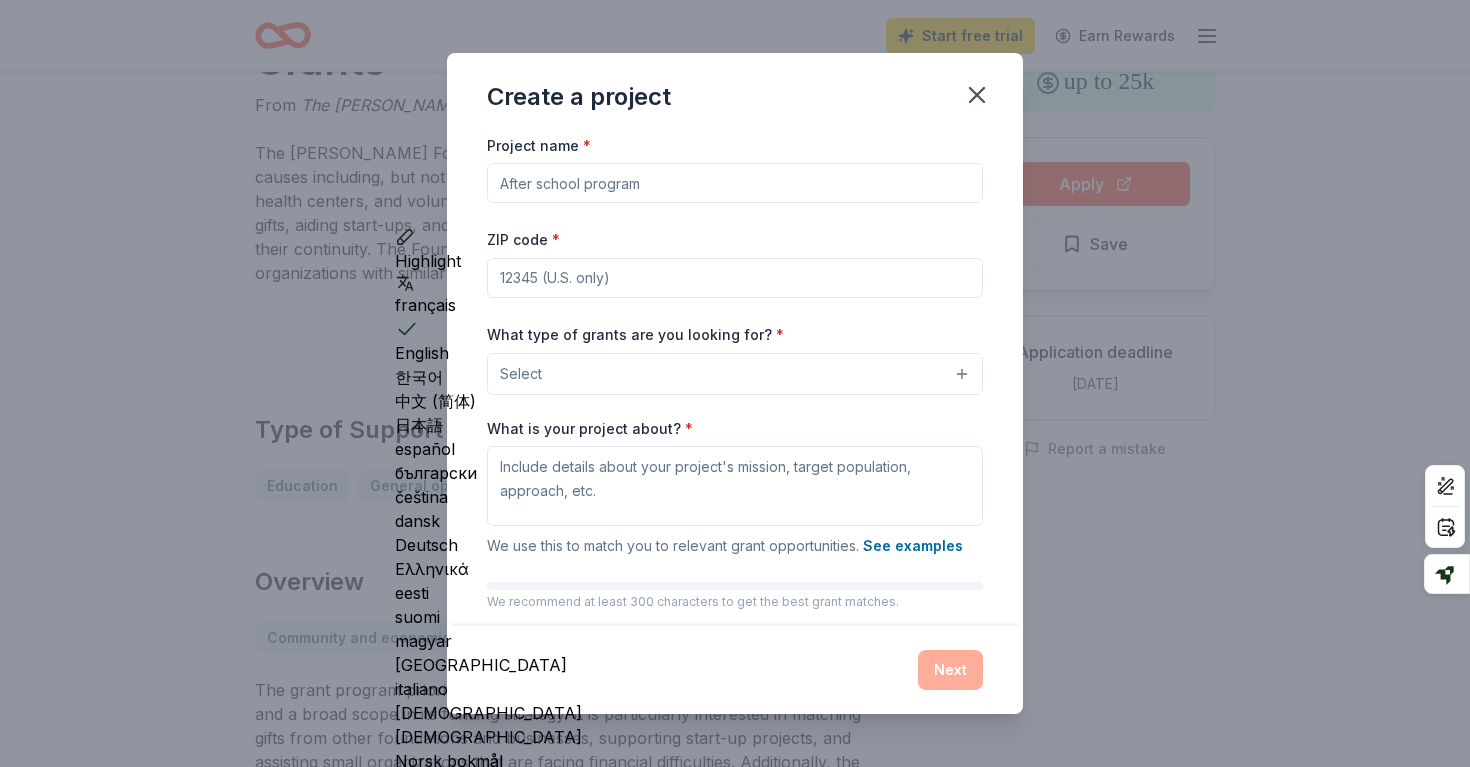 click on "Next" at bounding box center (735, 670) 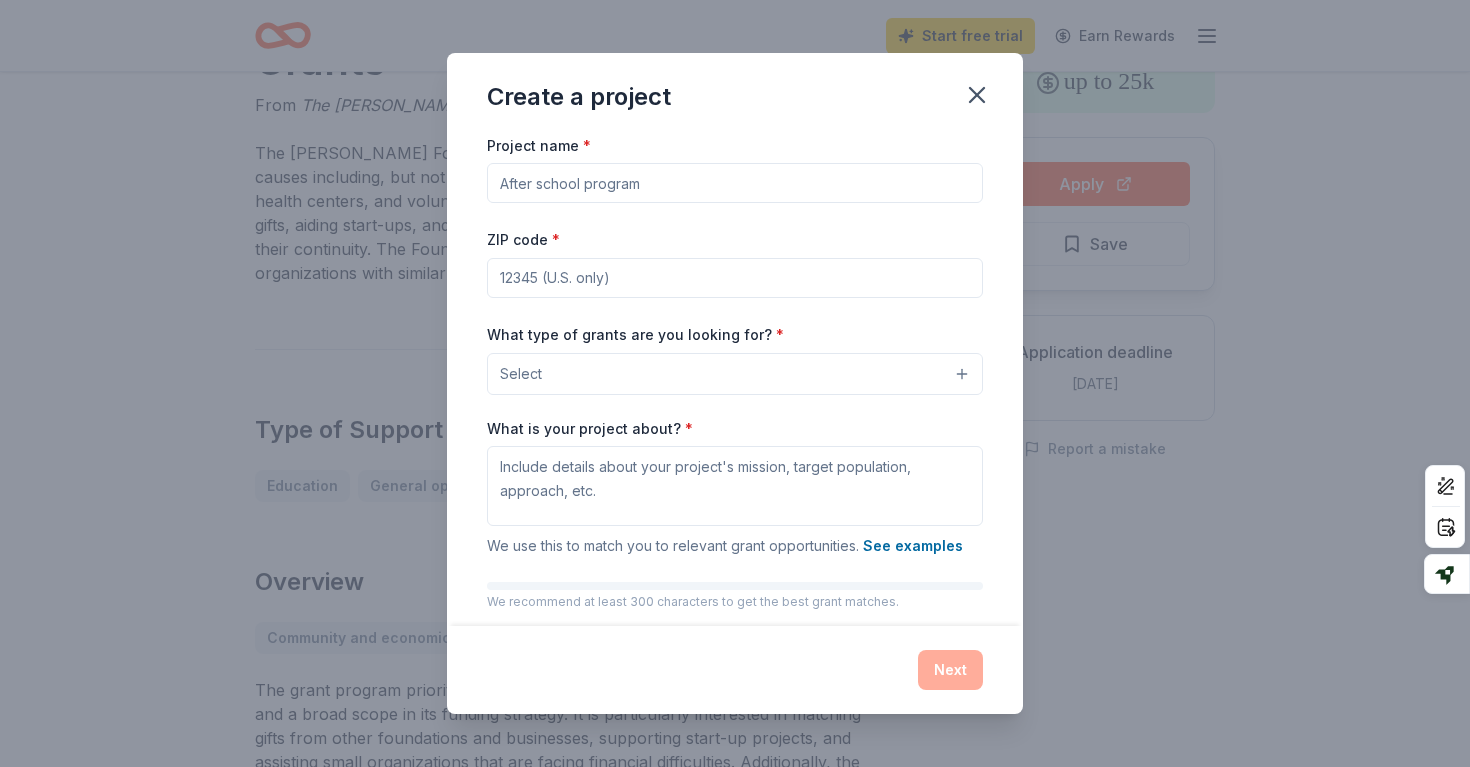 scroll, scrollTop: 2, scrollLeft: 0, axis: vertical 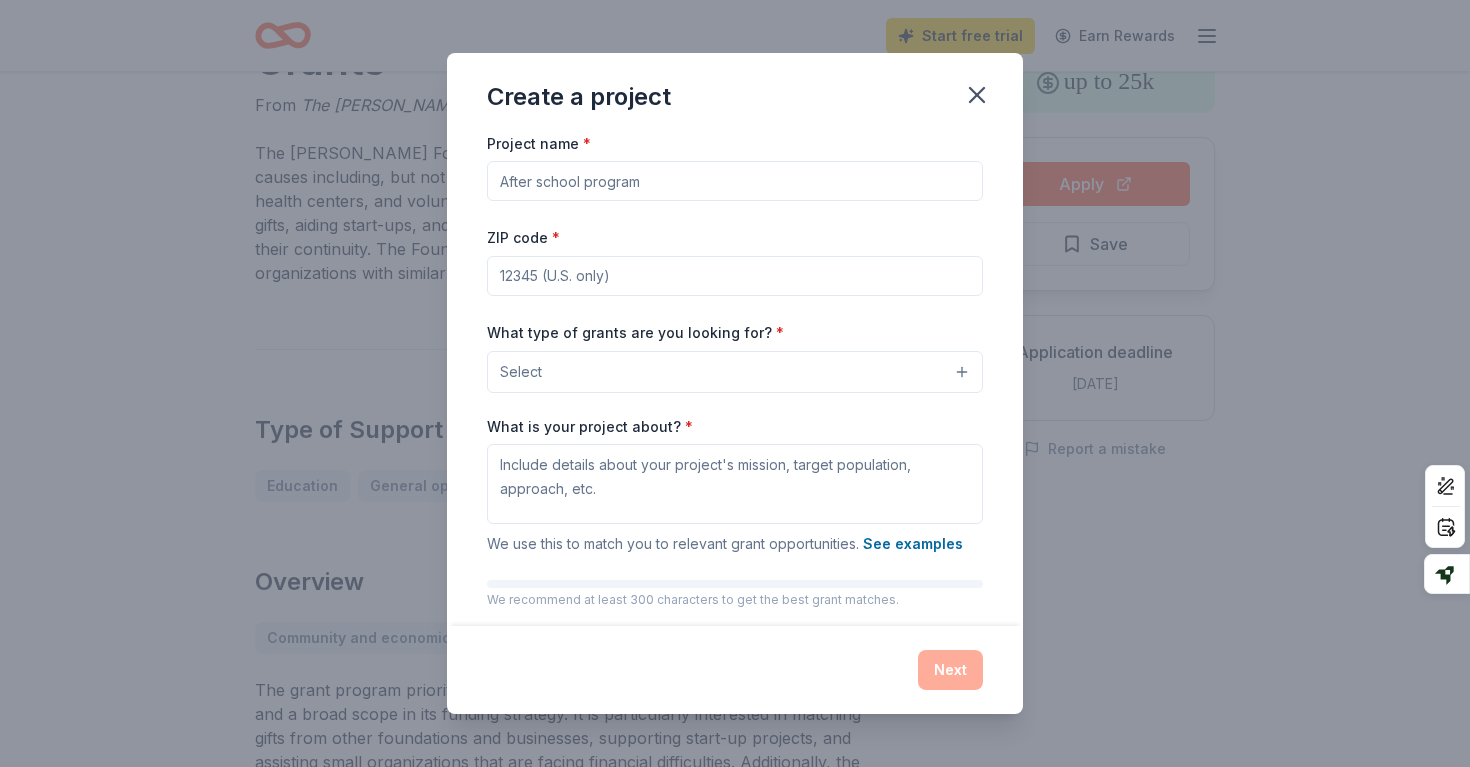click on "Select" at bounding box center (735, 372) 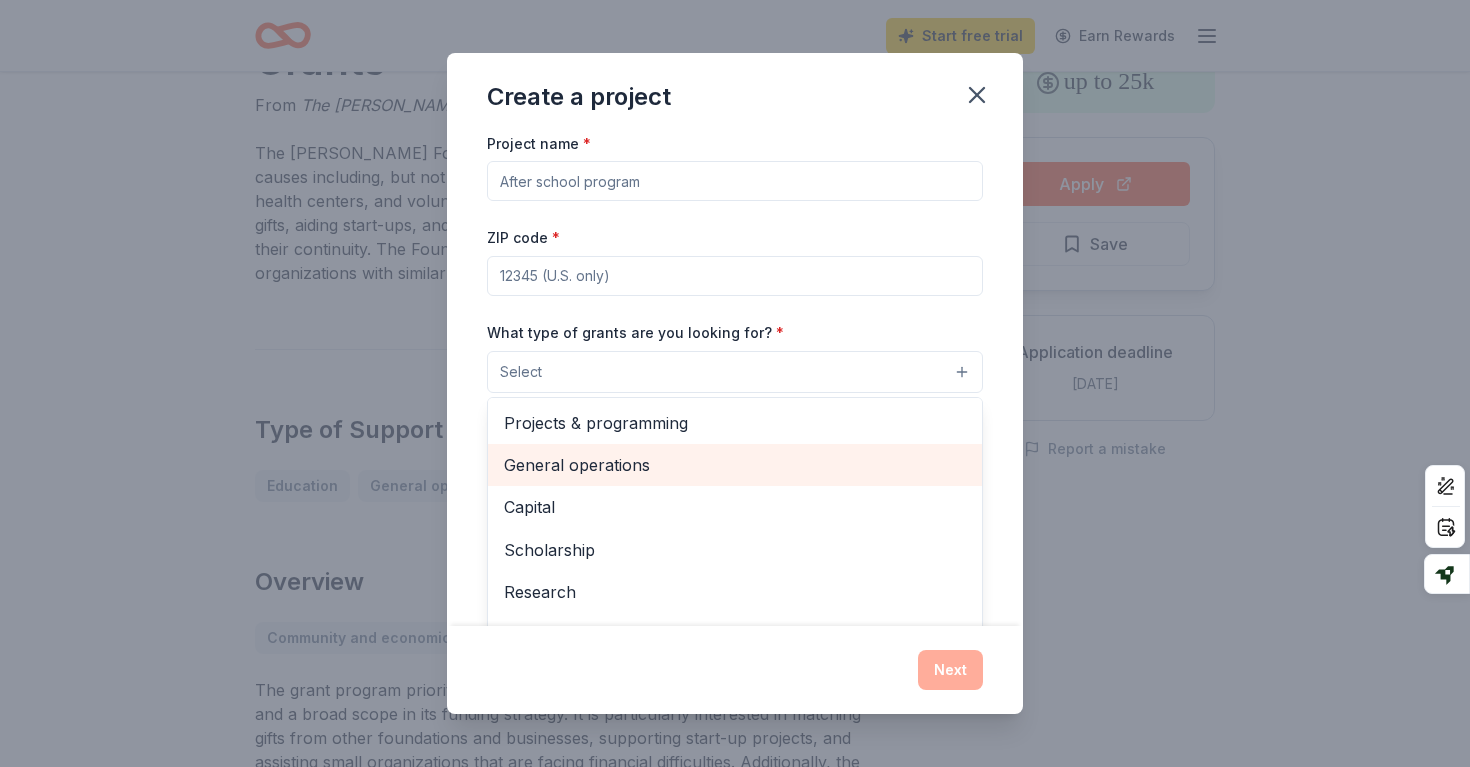 click on "General operations" at bounding box center [735, 465] 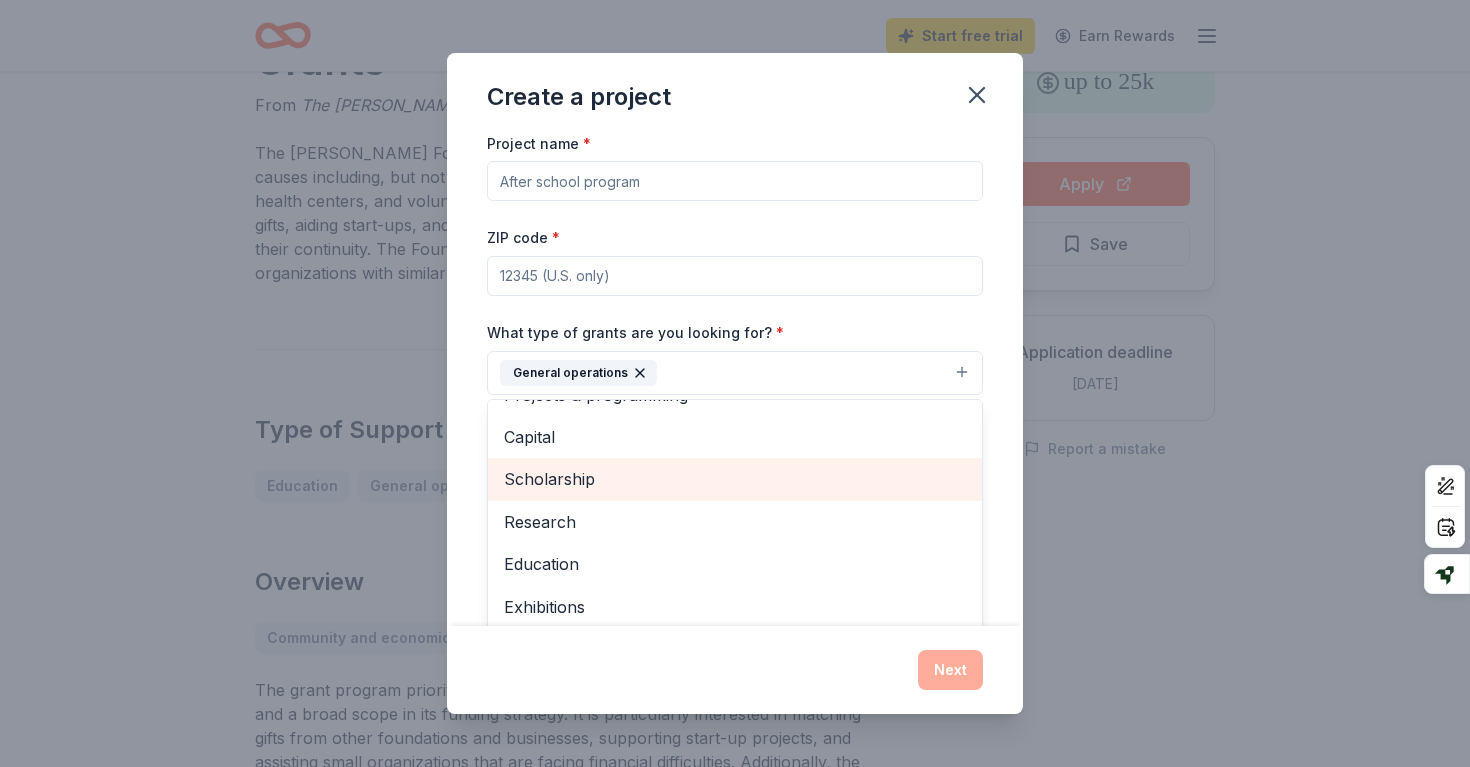 scroll, scrollTop: 36, scrollLeft: 0, axis: vertical 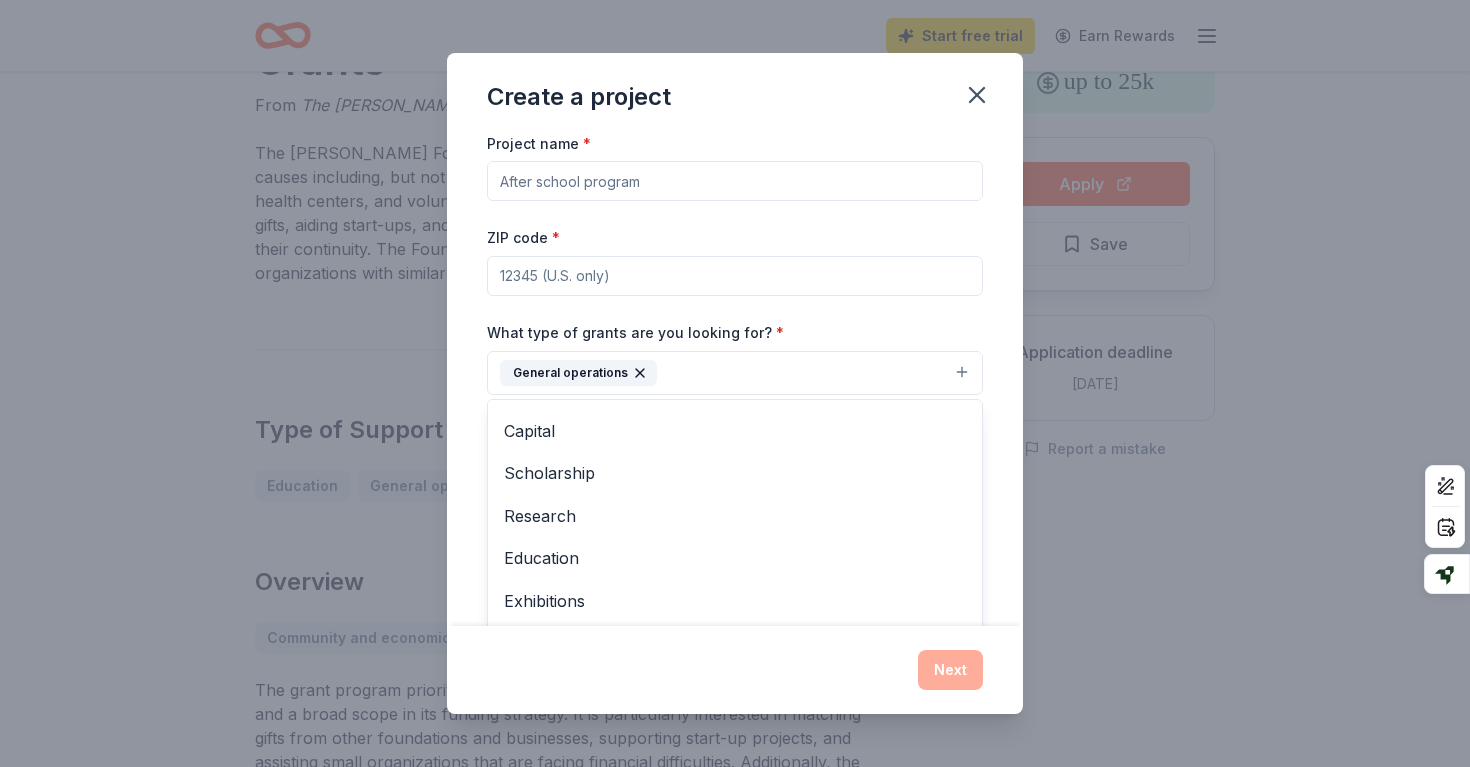 click on "Project name * ZIP code * What type of grants are you looking for? * General operations Projects & programming Capital Scholarship Research Education Exhibitions Conference Training and capacity building Fellowship Other What is your project about? * We use this to match you to relevant grant opportunities.   See examples We recommend at least 300 characters to get the best grant matches. Send me reminders Email me reminders of grant application deadlines" at bounding box center (735, 406) 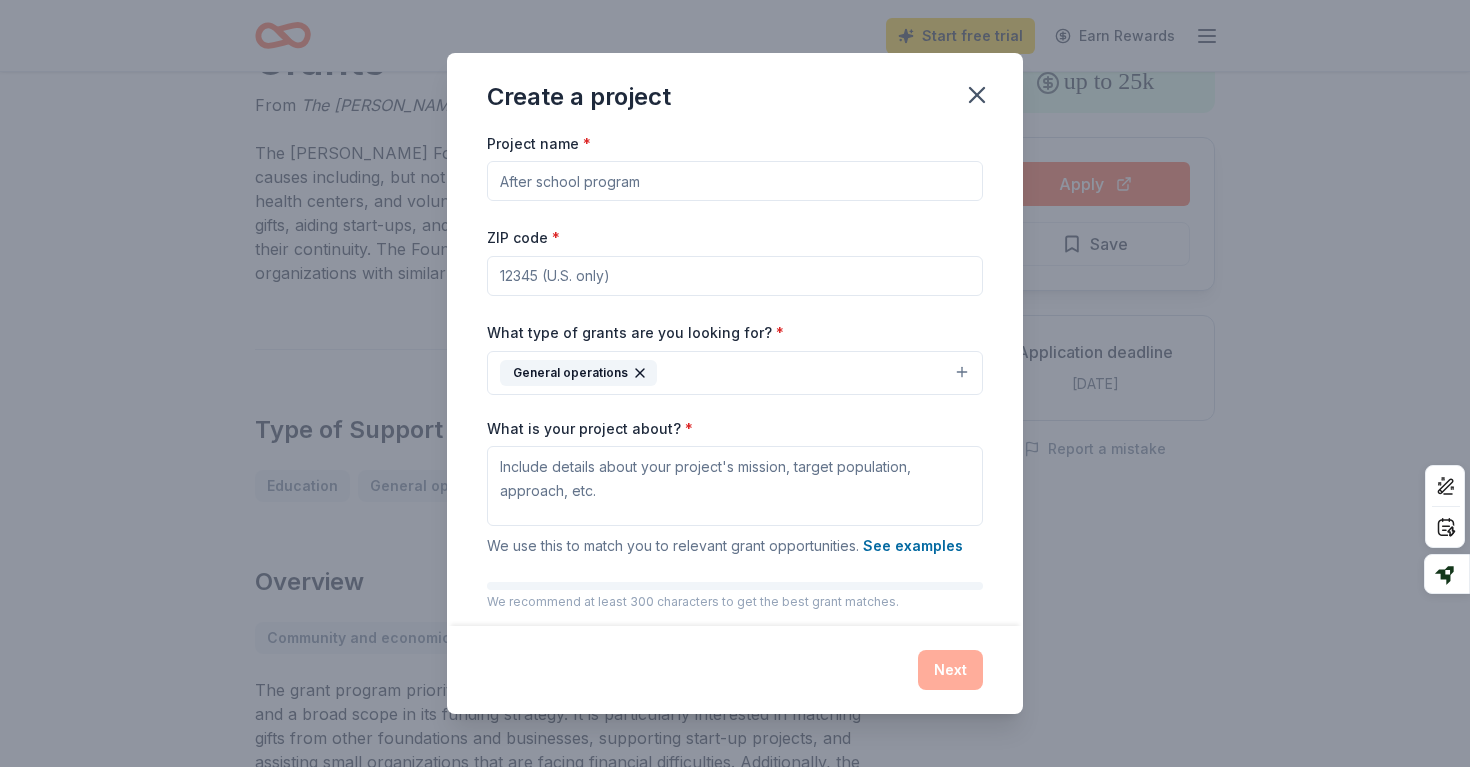 click on "Project name *" at bounding box center [735, 181] 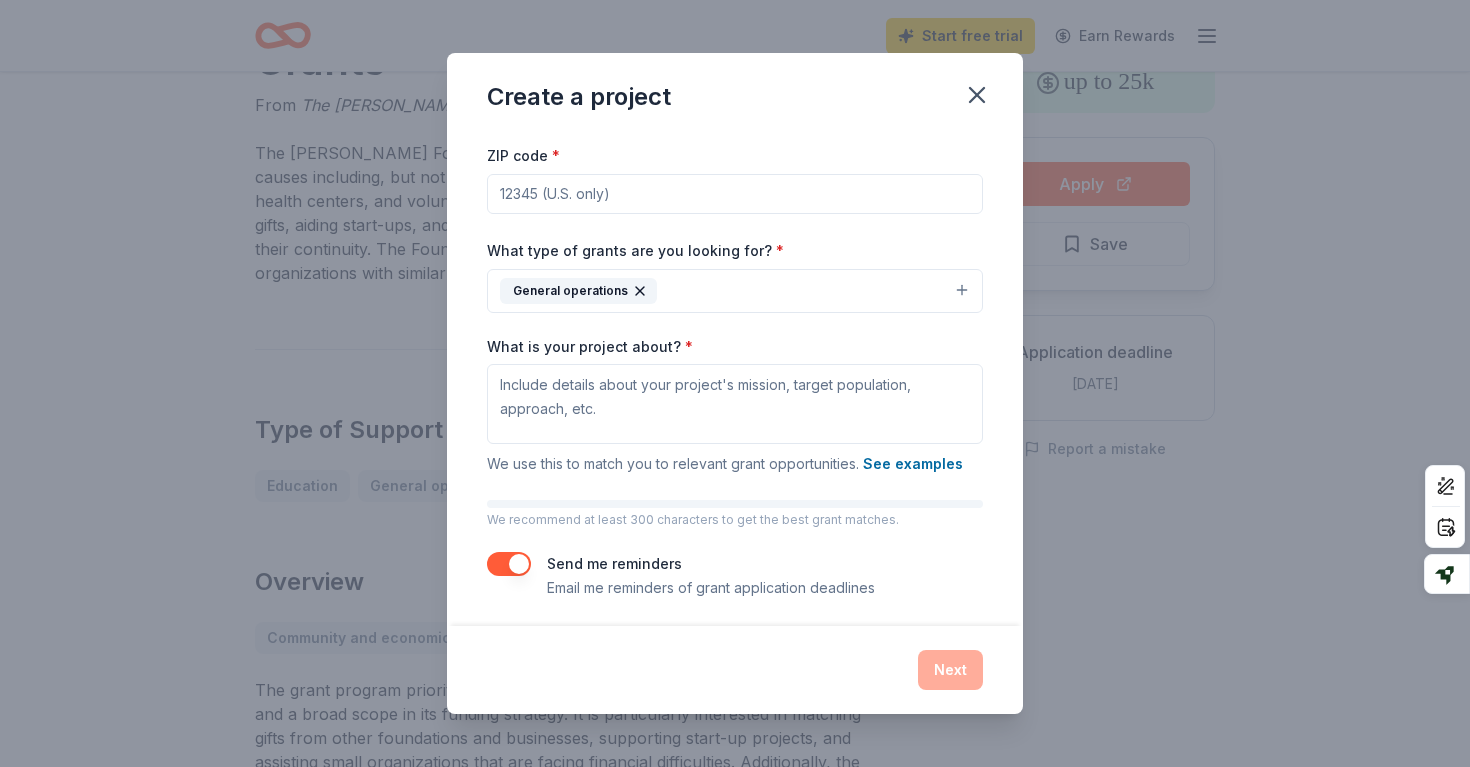 scroll, scrollTop: 89, scrollLeft: 0, axis: vertical 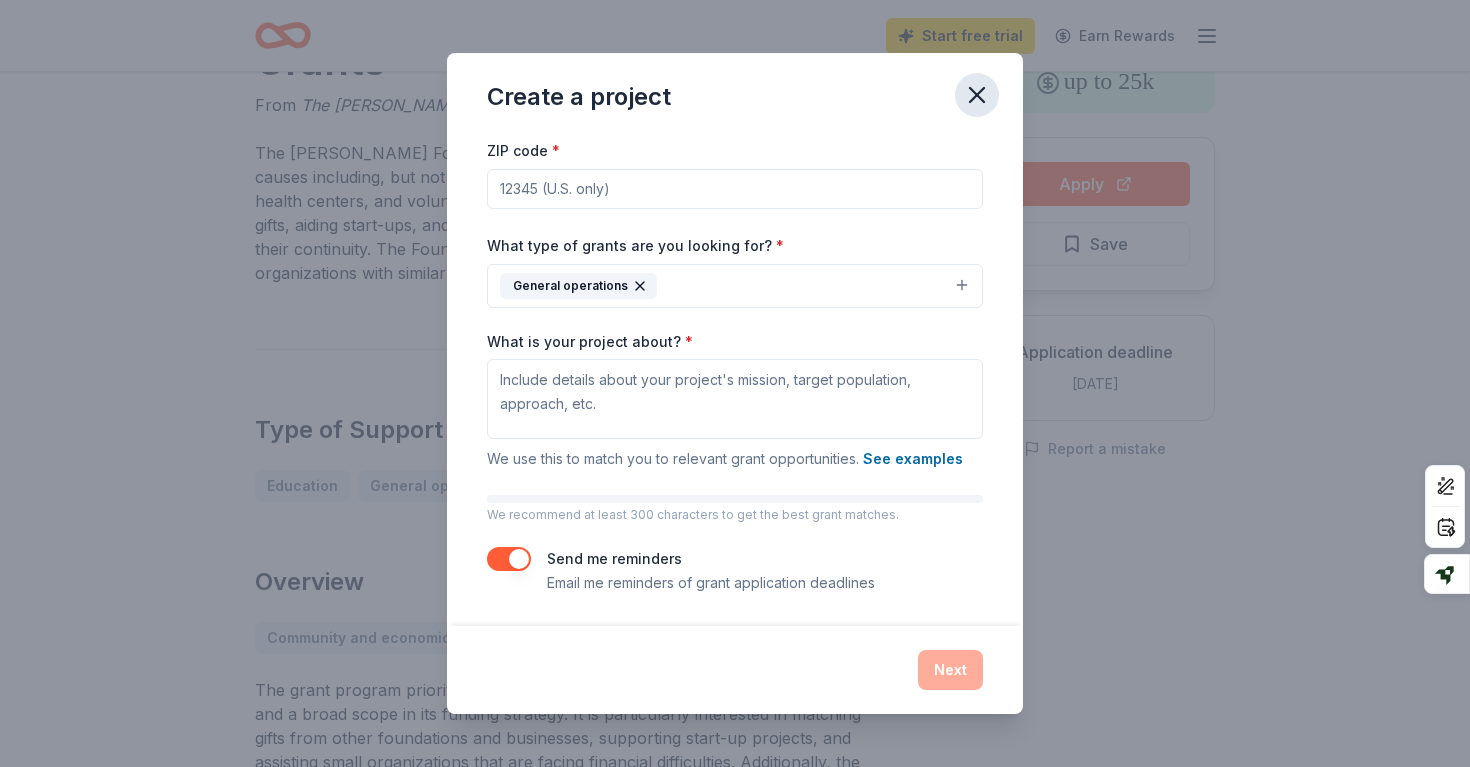click at bounding box center (977, 95) 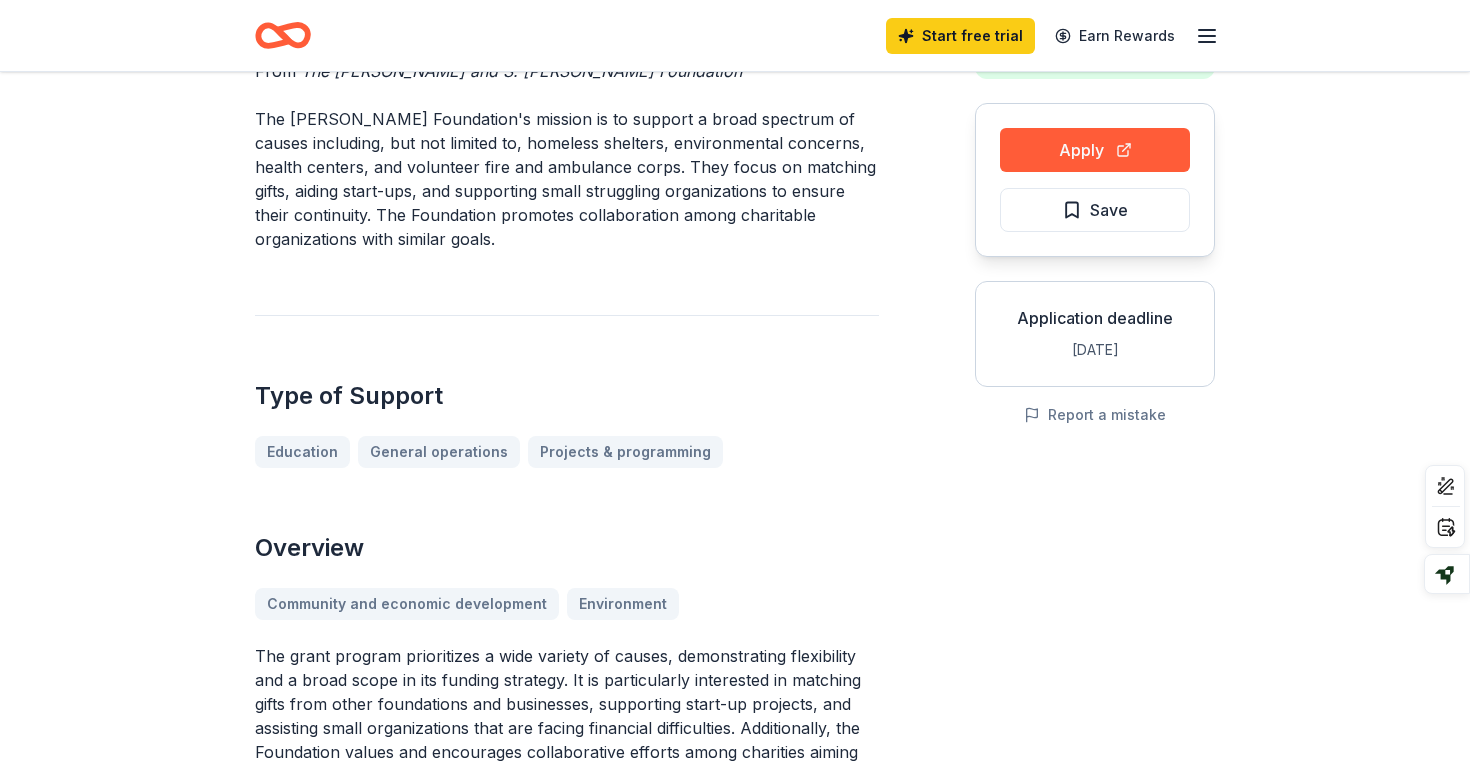 scroll, scrollTop: 170, scrollLeft: 0, axis: vertical 